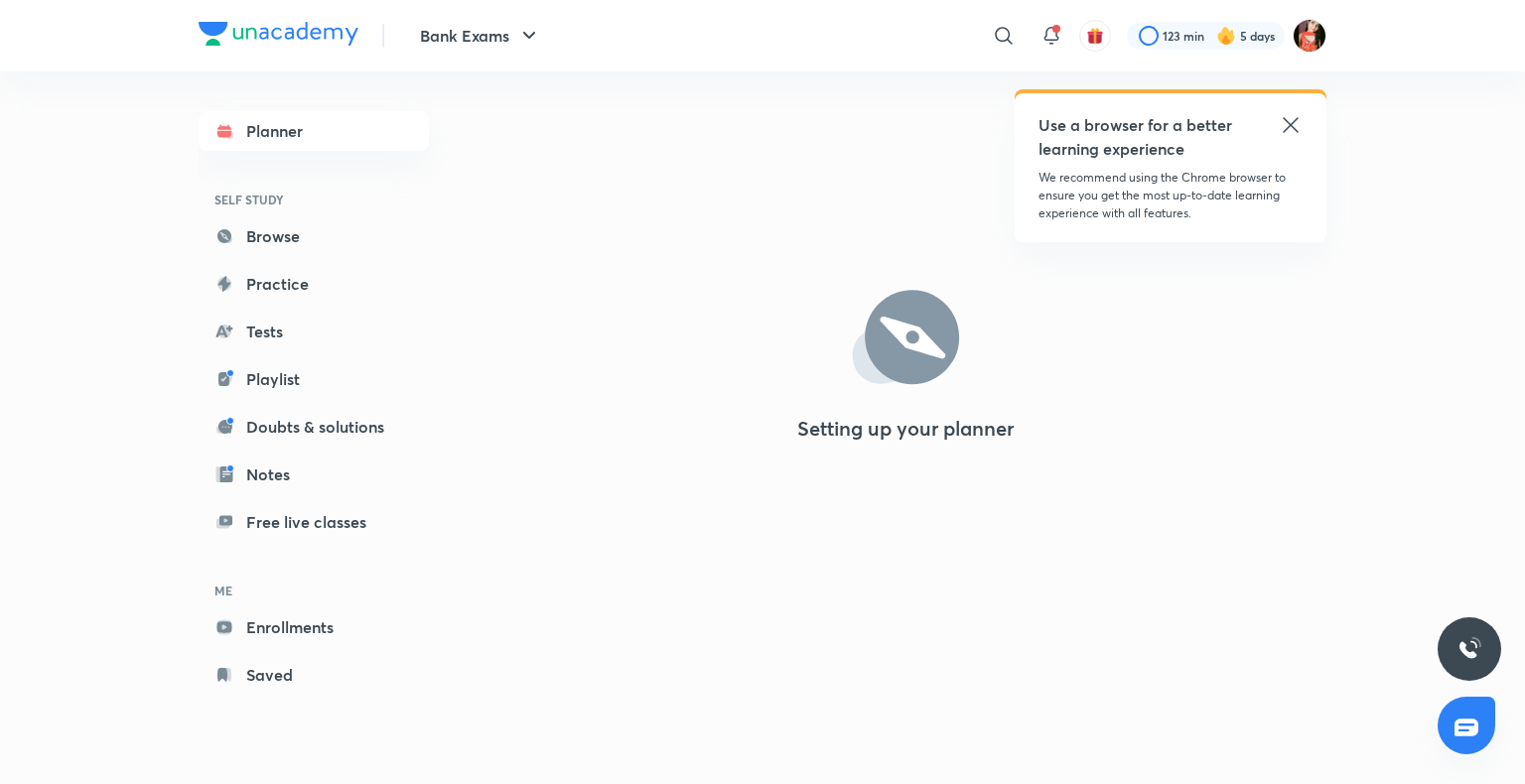 scroll, scrollTop: 0, scrollLeft: 0, axis: both 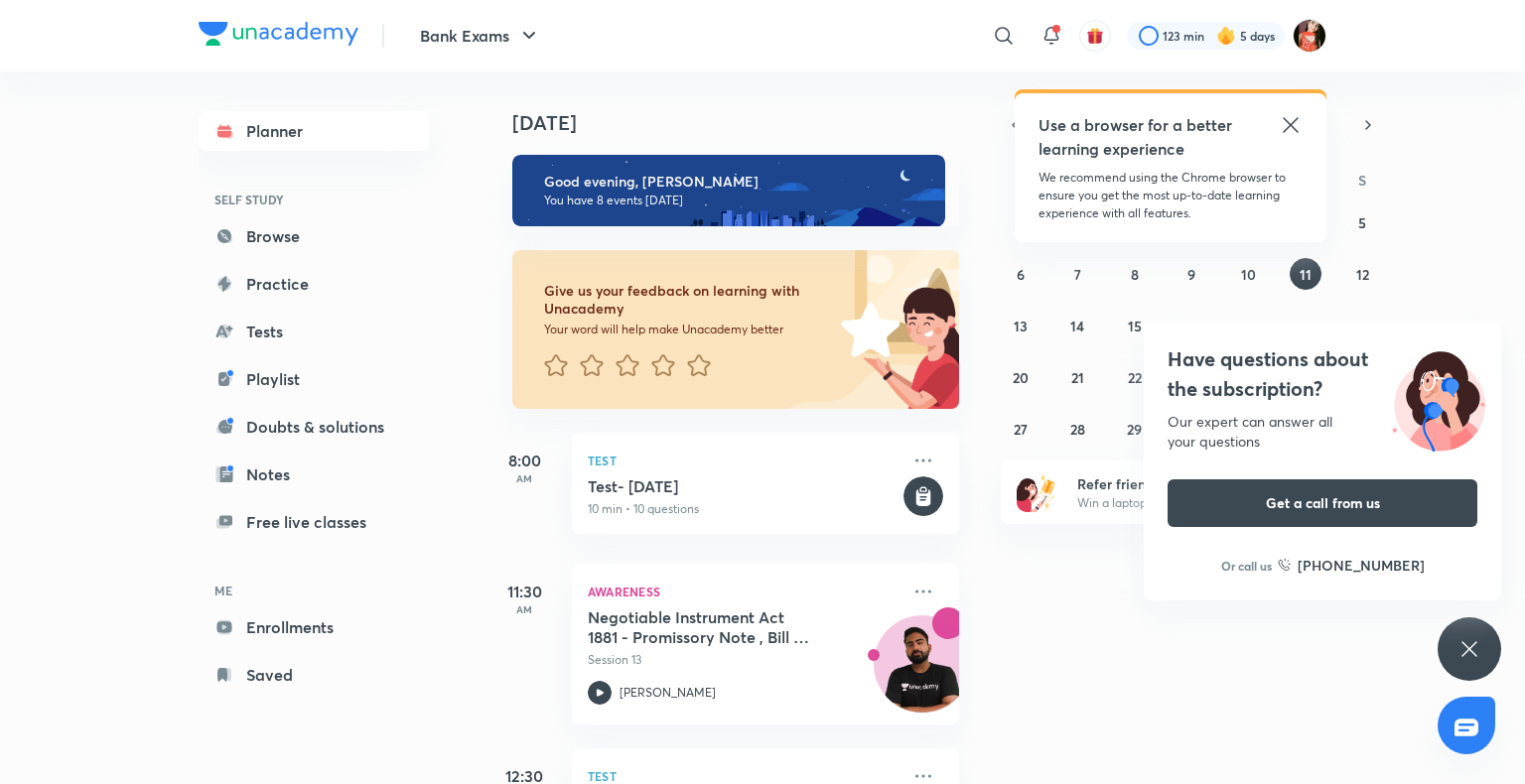 click 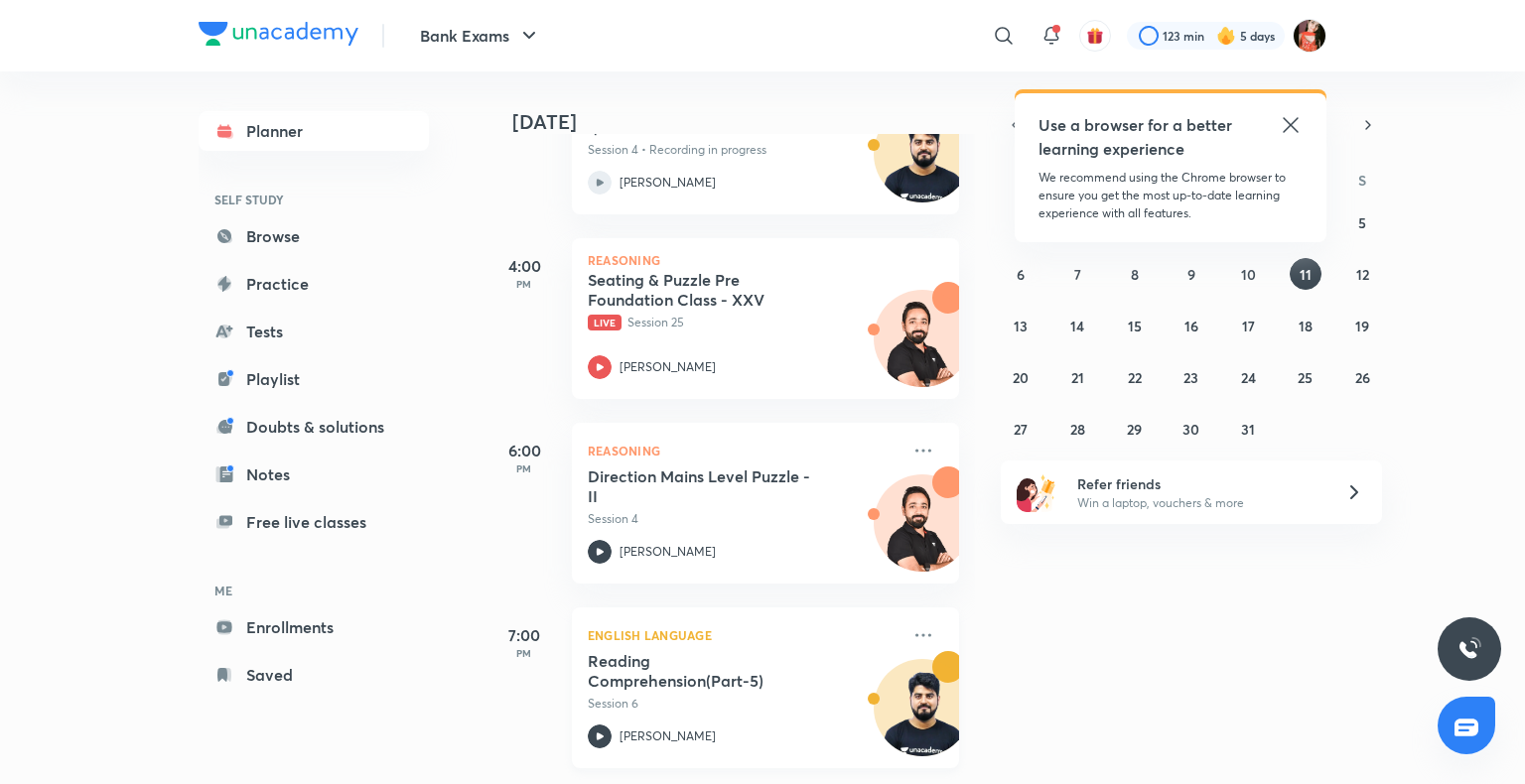 scroll, scrollTop: 1024, scrollLeft: 0, axis: vertical 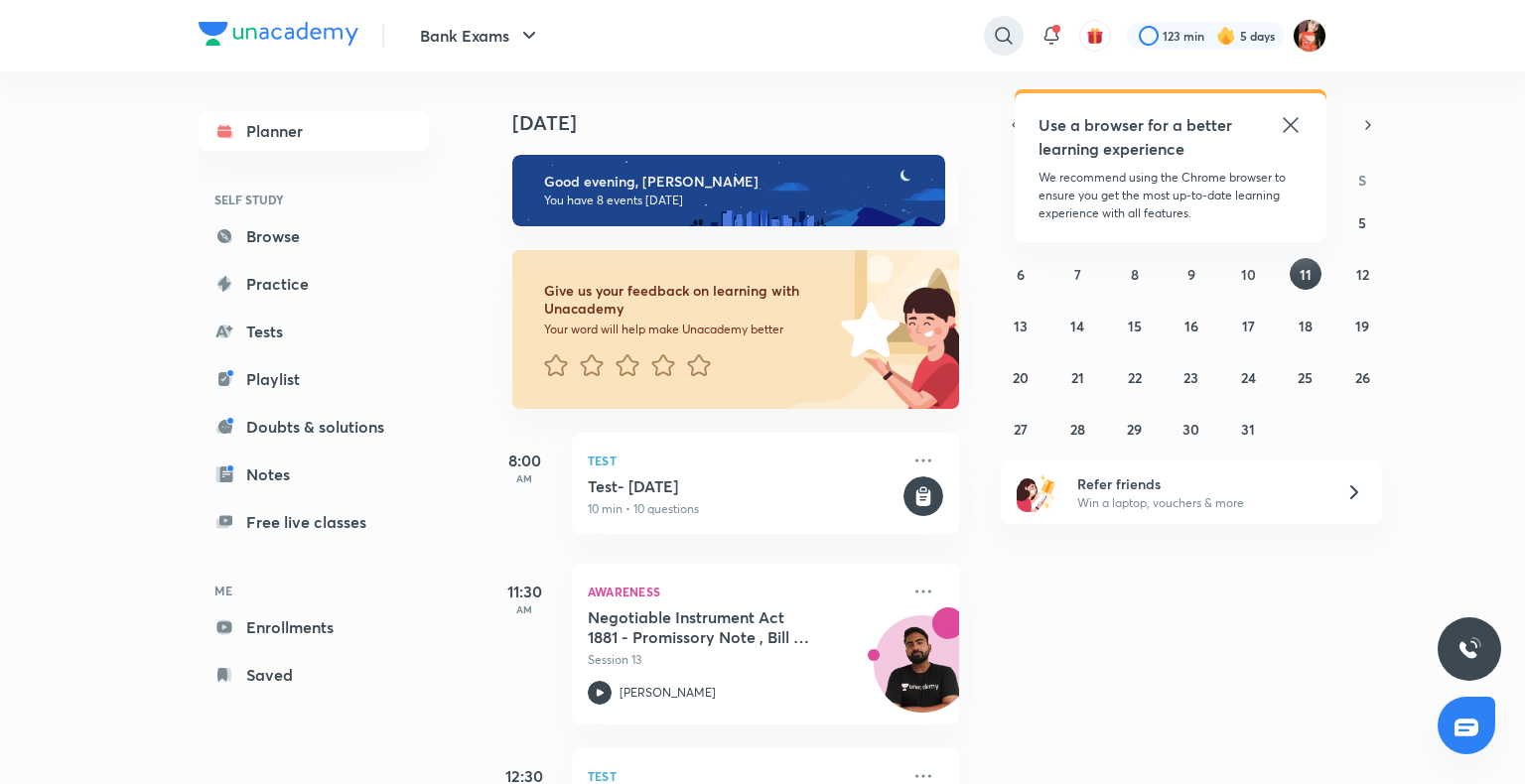 drag, startPoint x: 989, startPoint y: 15, endPoint x: 995, endPoint y: 24, distance: 10.816654 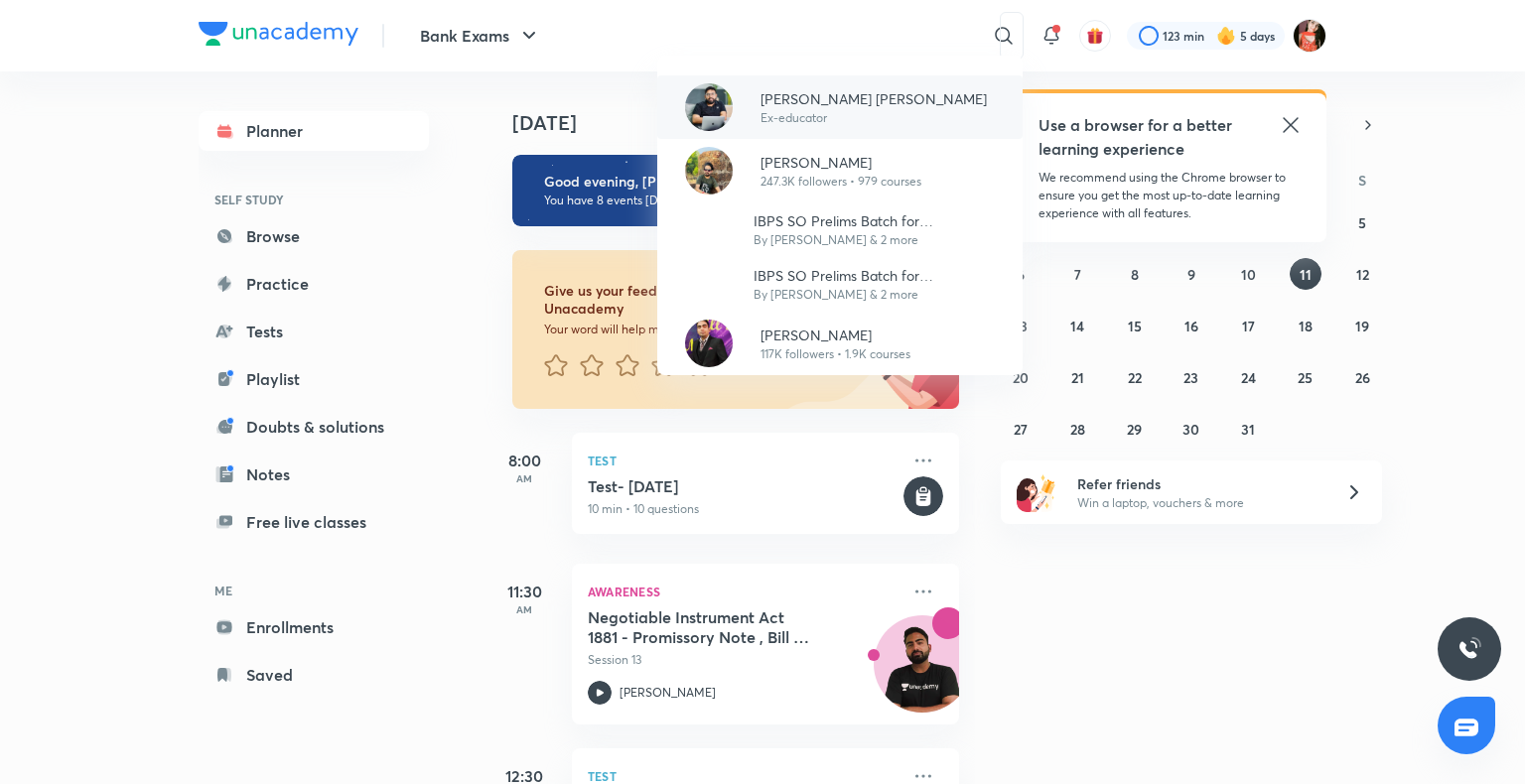 click on "[PERSON_NAME] [PERSON_NAME] Ex-educator" at bounding box center (840, 107) 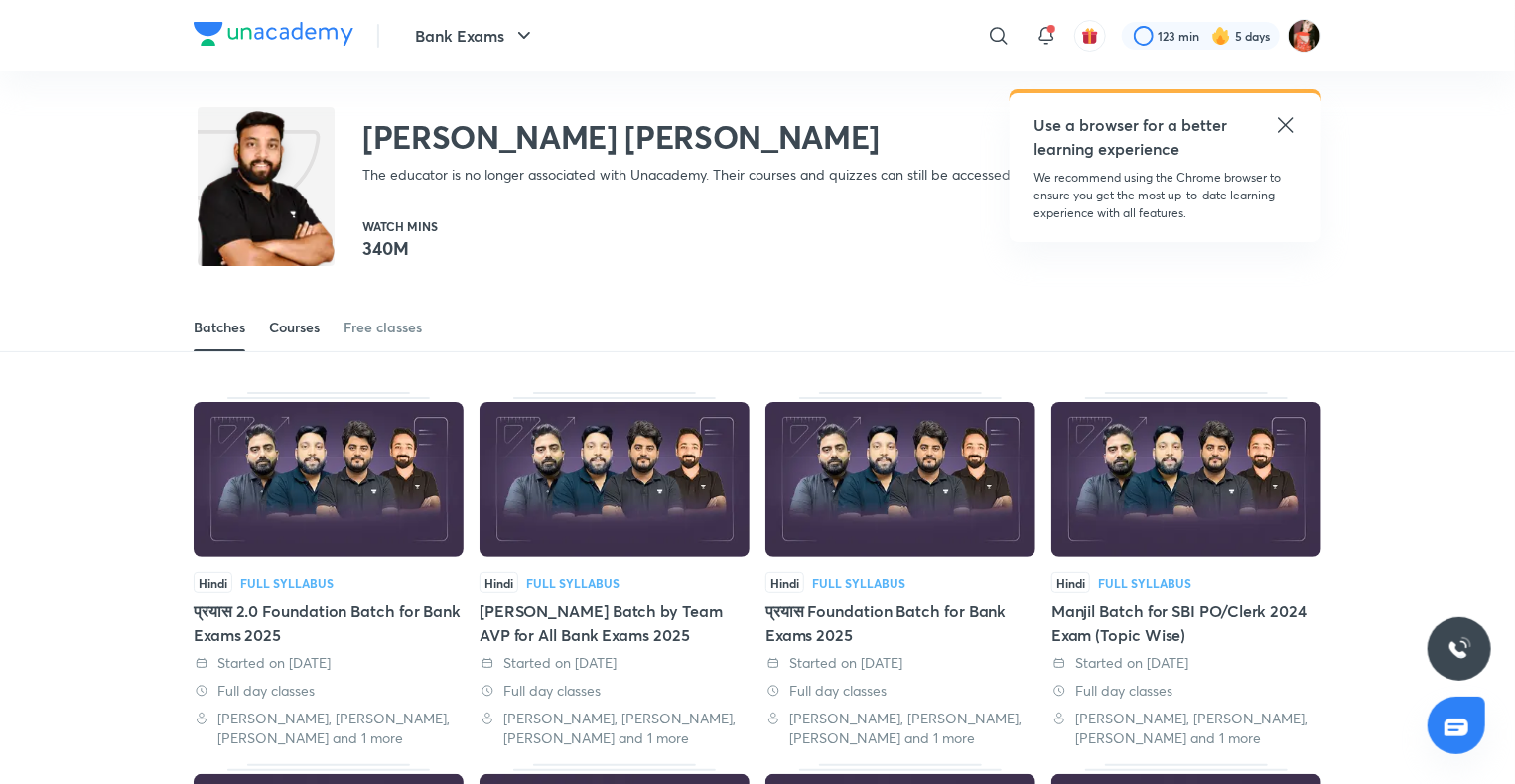 click on "Courses" at bounding box center [294, 327] 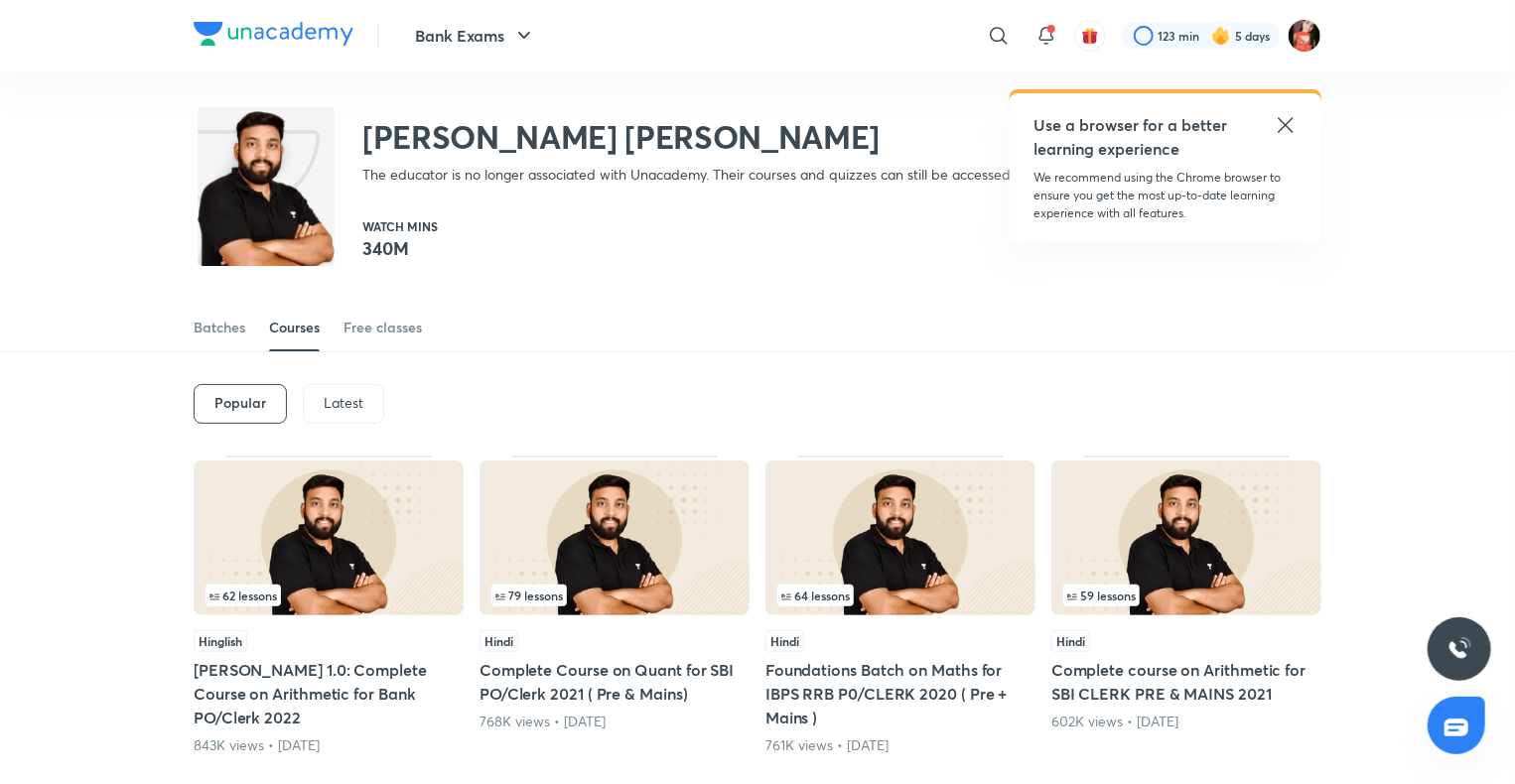 click on "Latest" at bounding box center [344, 403] 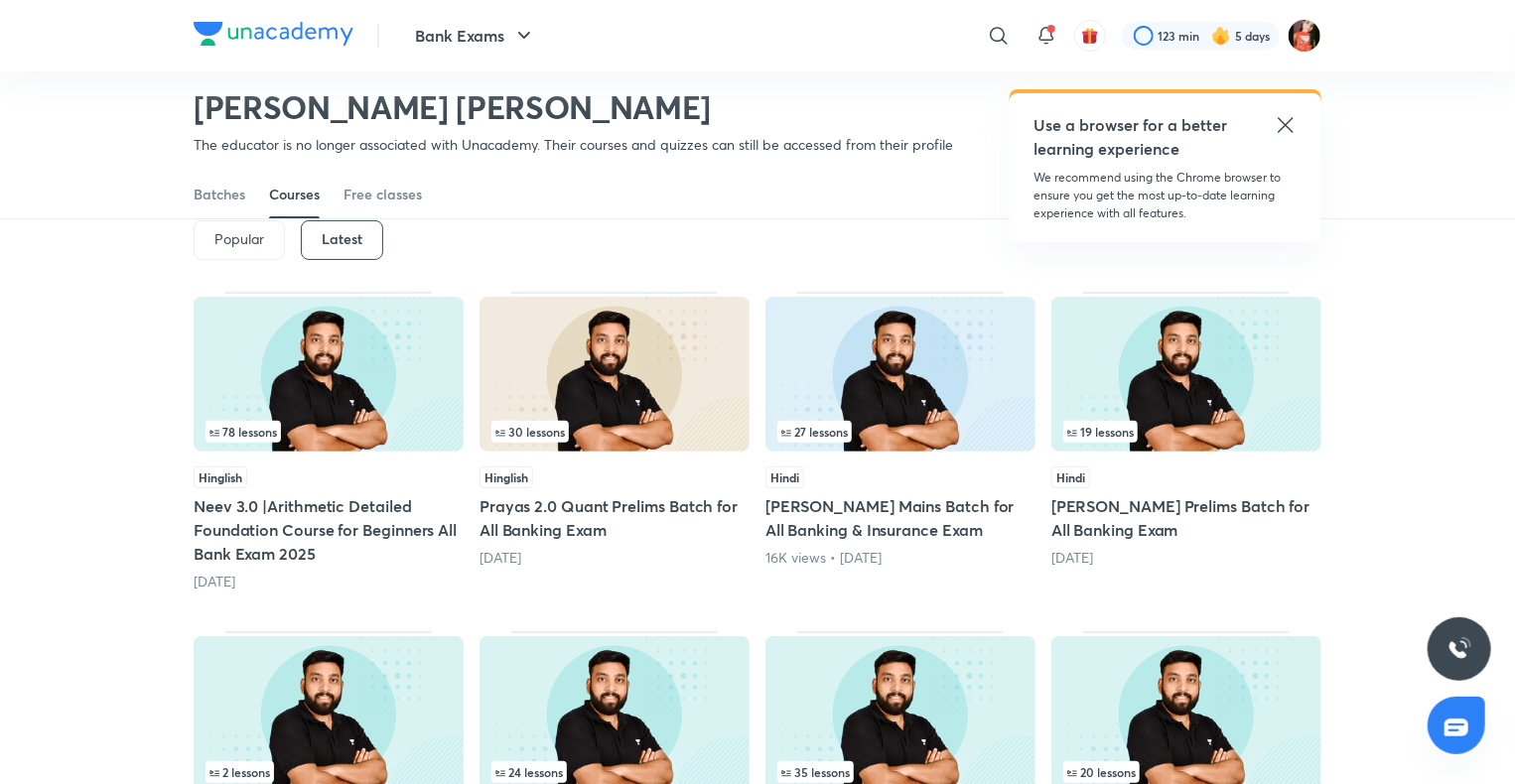scroll, scrollTop: 85, scrollLeft: 0, axis: vertical 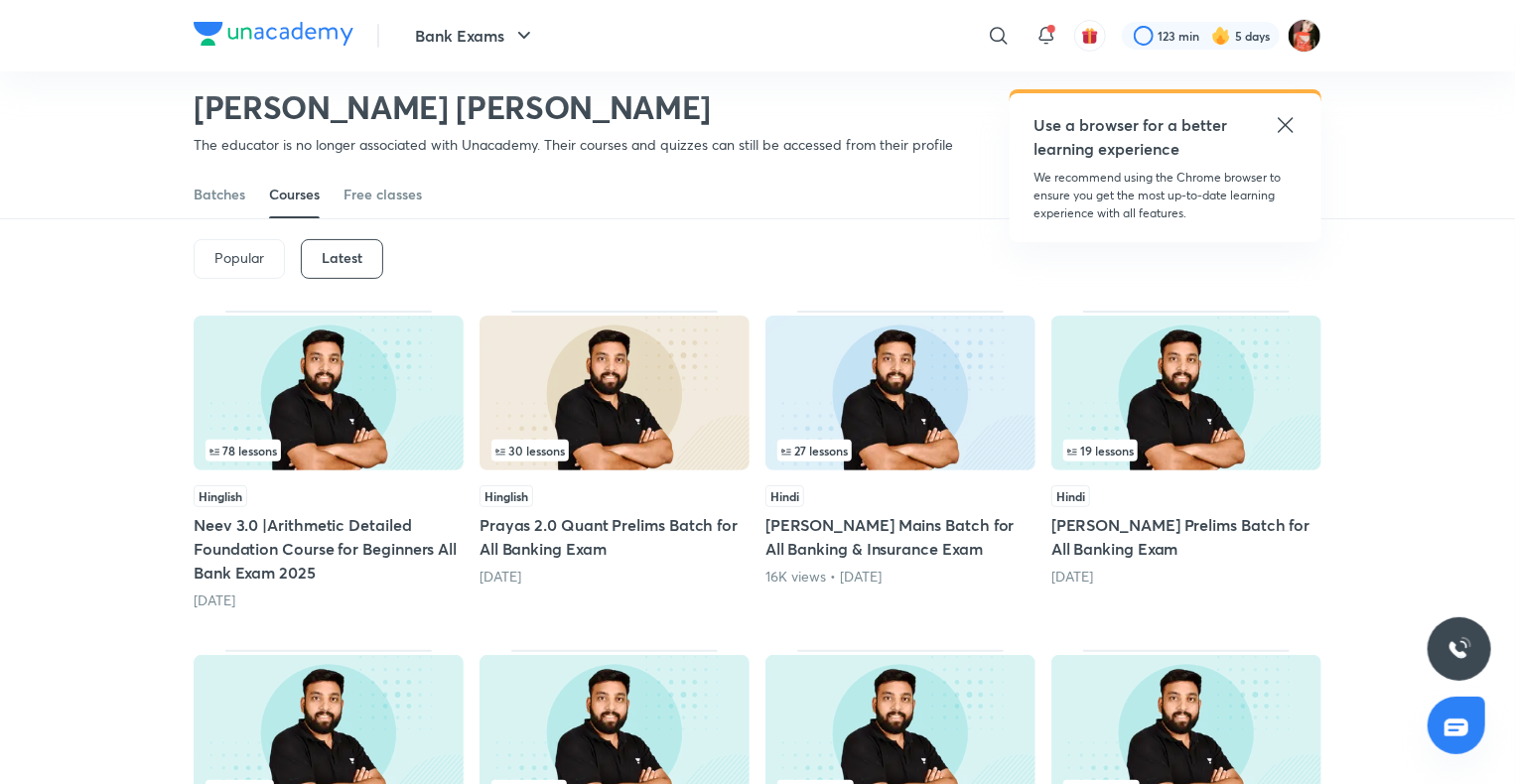 click 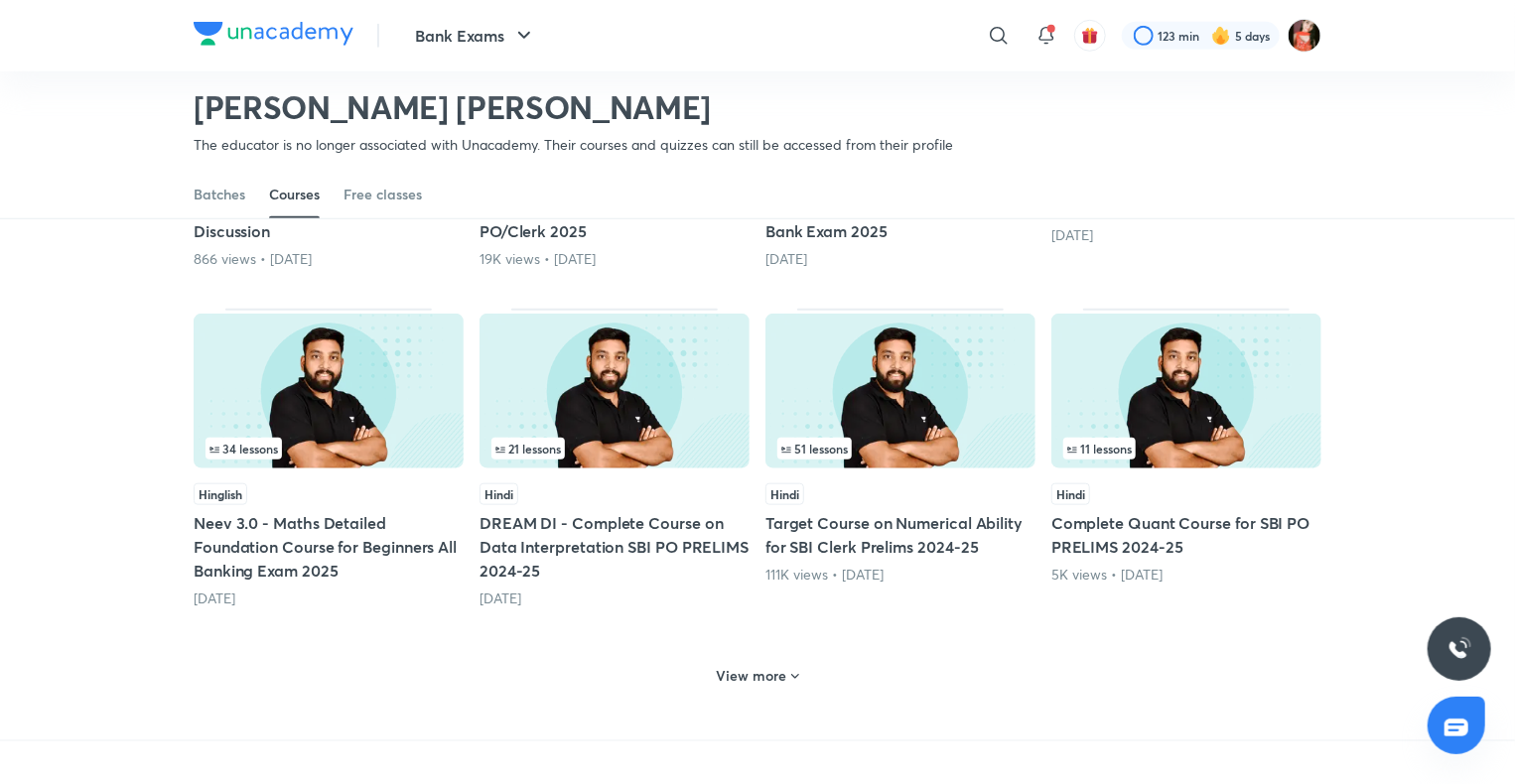 scroll, scrollTop: 780, scrollLeft: 0, axis: vertical 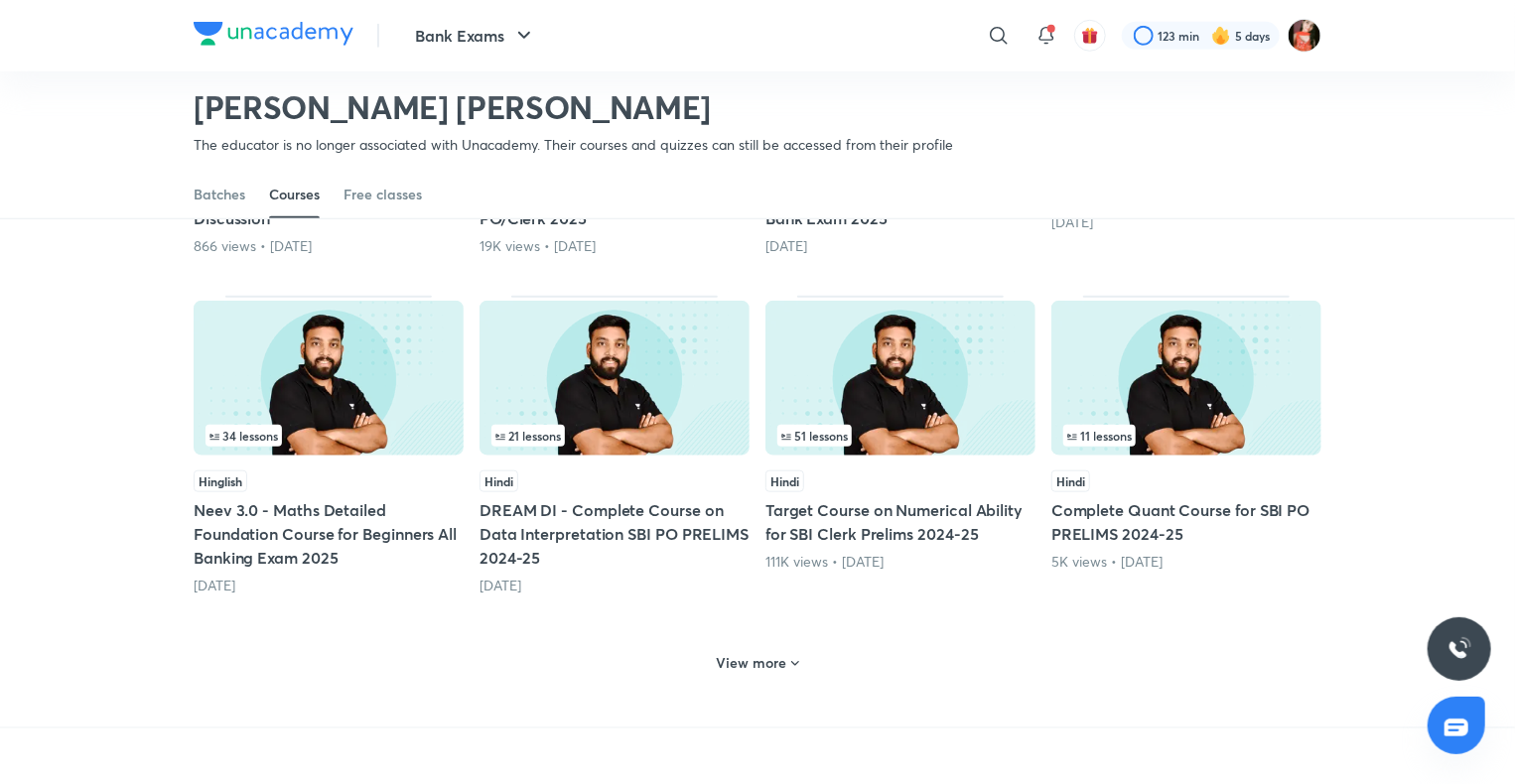 click on "View more" at bounding box center [758, 661] 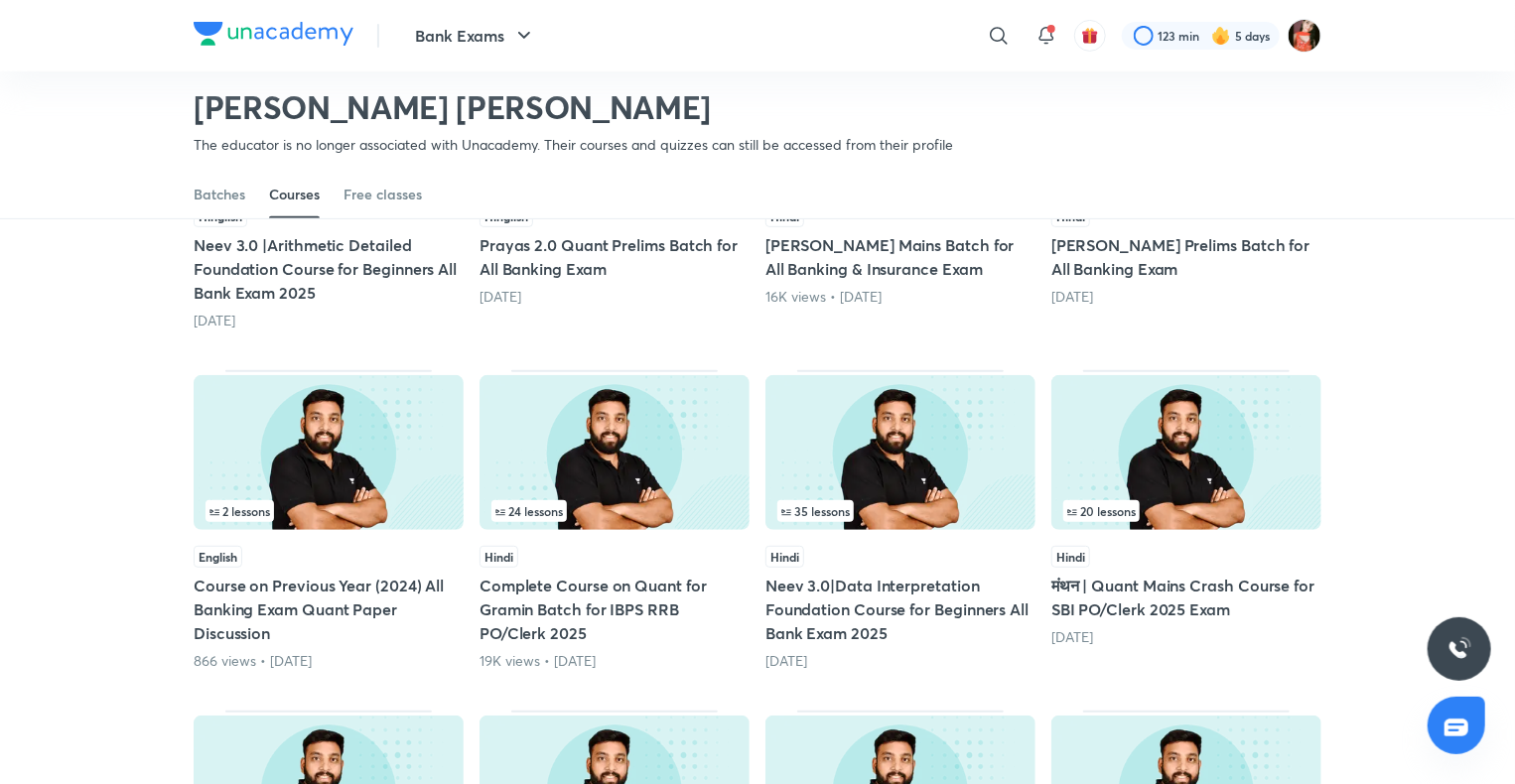 scroll, scrollTop: 385, scrollLeft: 0, axis: vertical 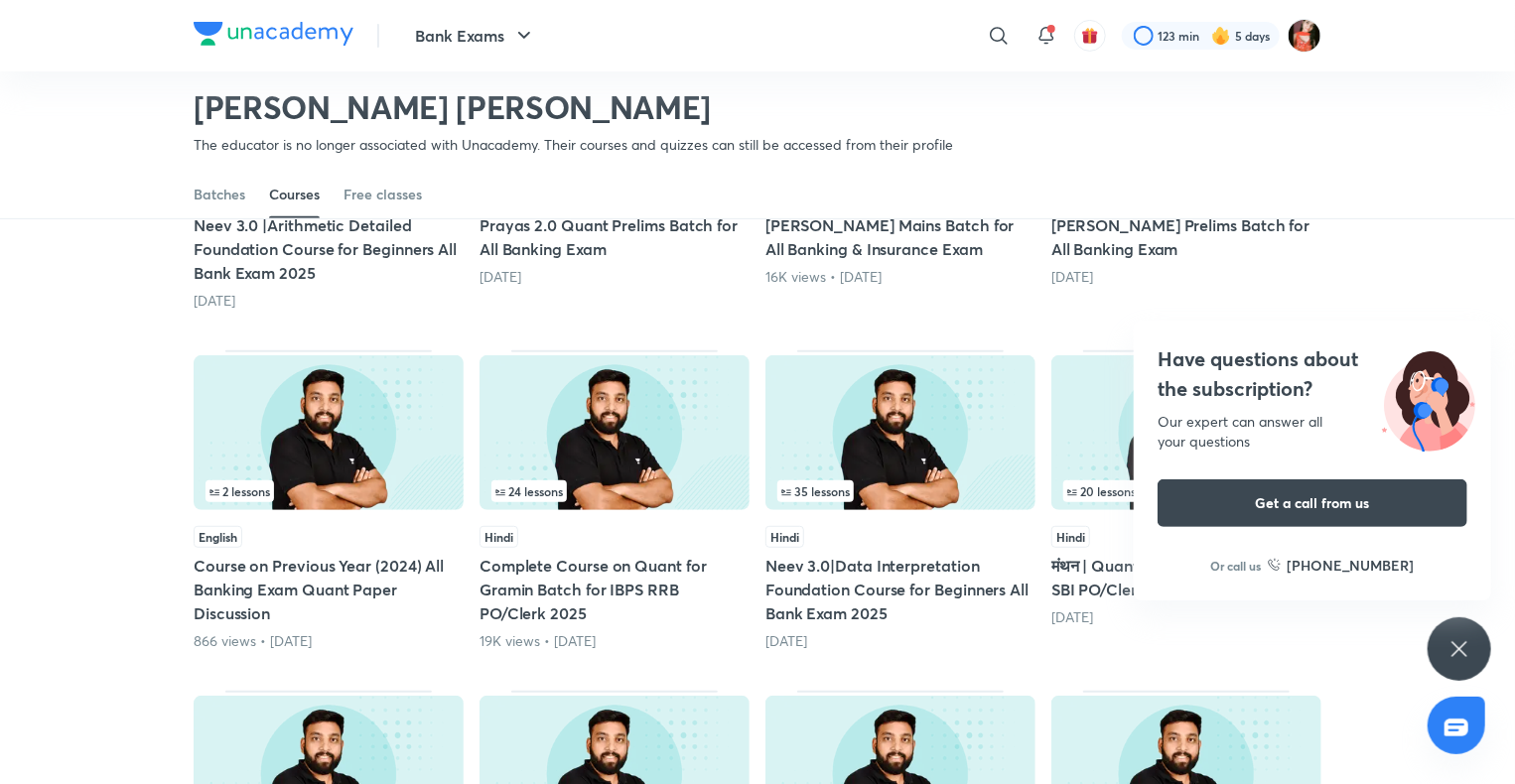click on "Have questions about the subscription? Our expert can answer all your questions Get a call from us Or call us [PHONE_NUMBER]" at bounding box center [1459, 649] 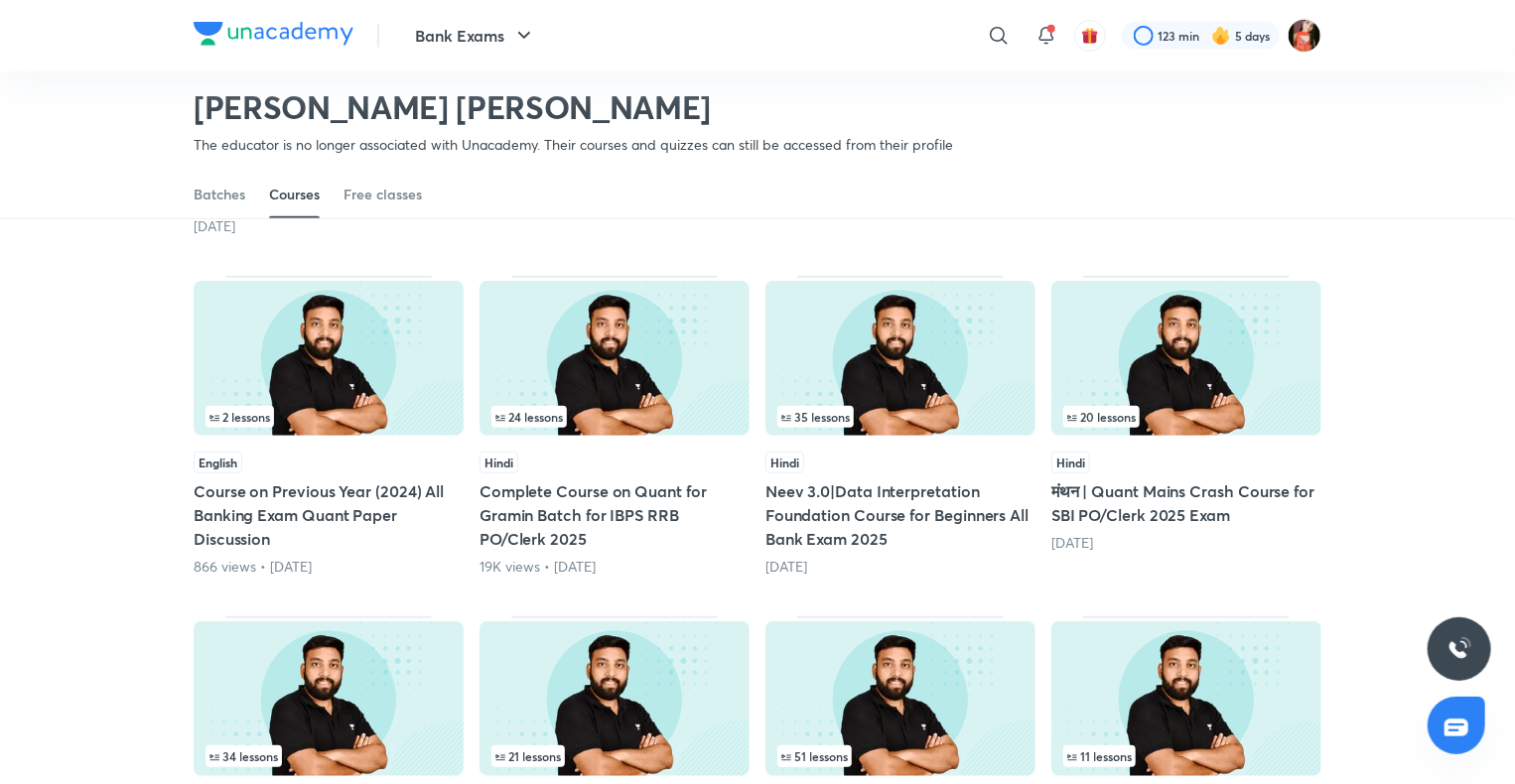 scroll, scrollTop: 782, scrollLeft: 0, axis: vertical 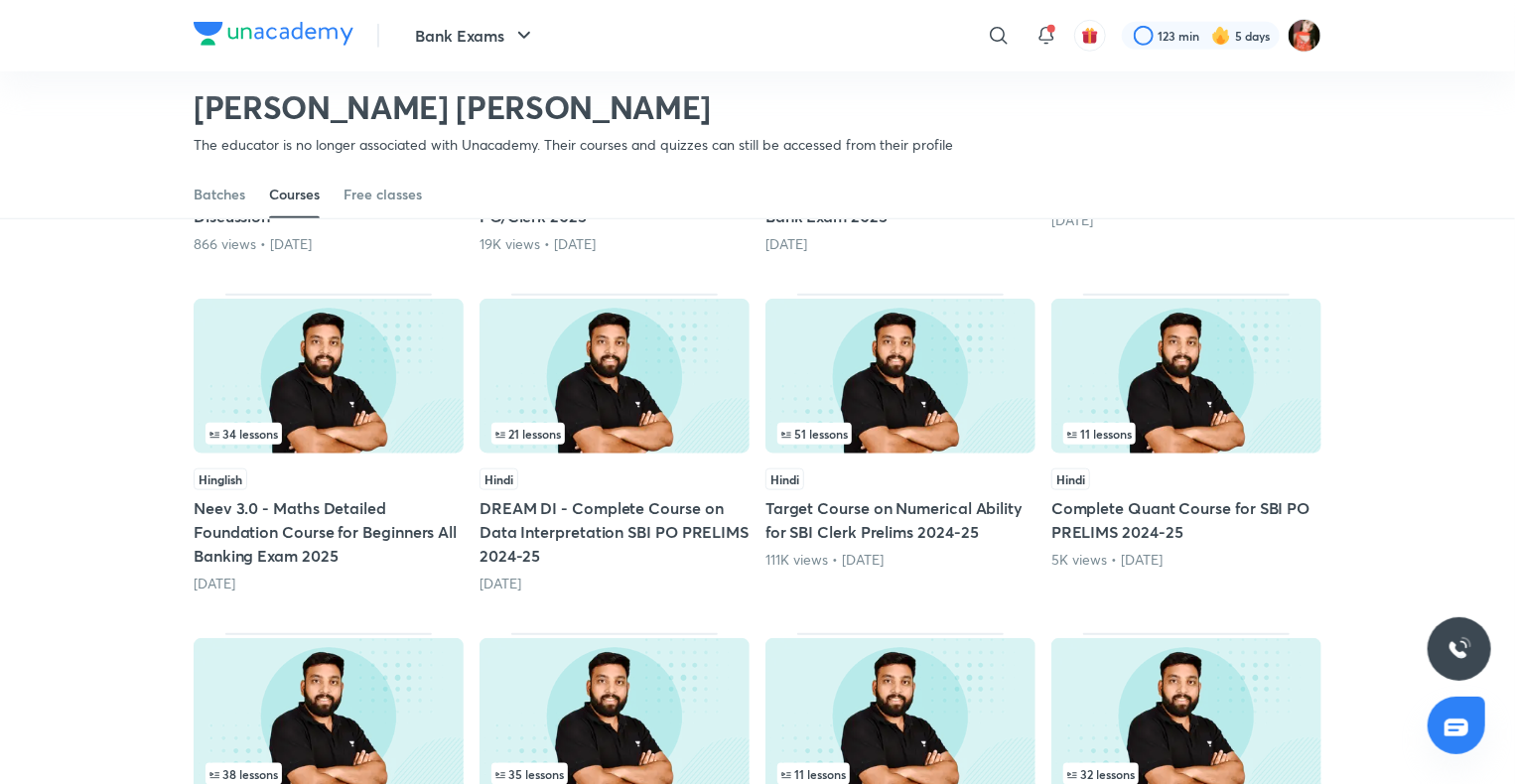click on "Neev 3.0 - Maths Detailed Foundation Course for Beginners All Banking Exam 2025" at bounding box center (329, 532) 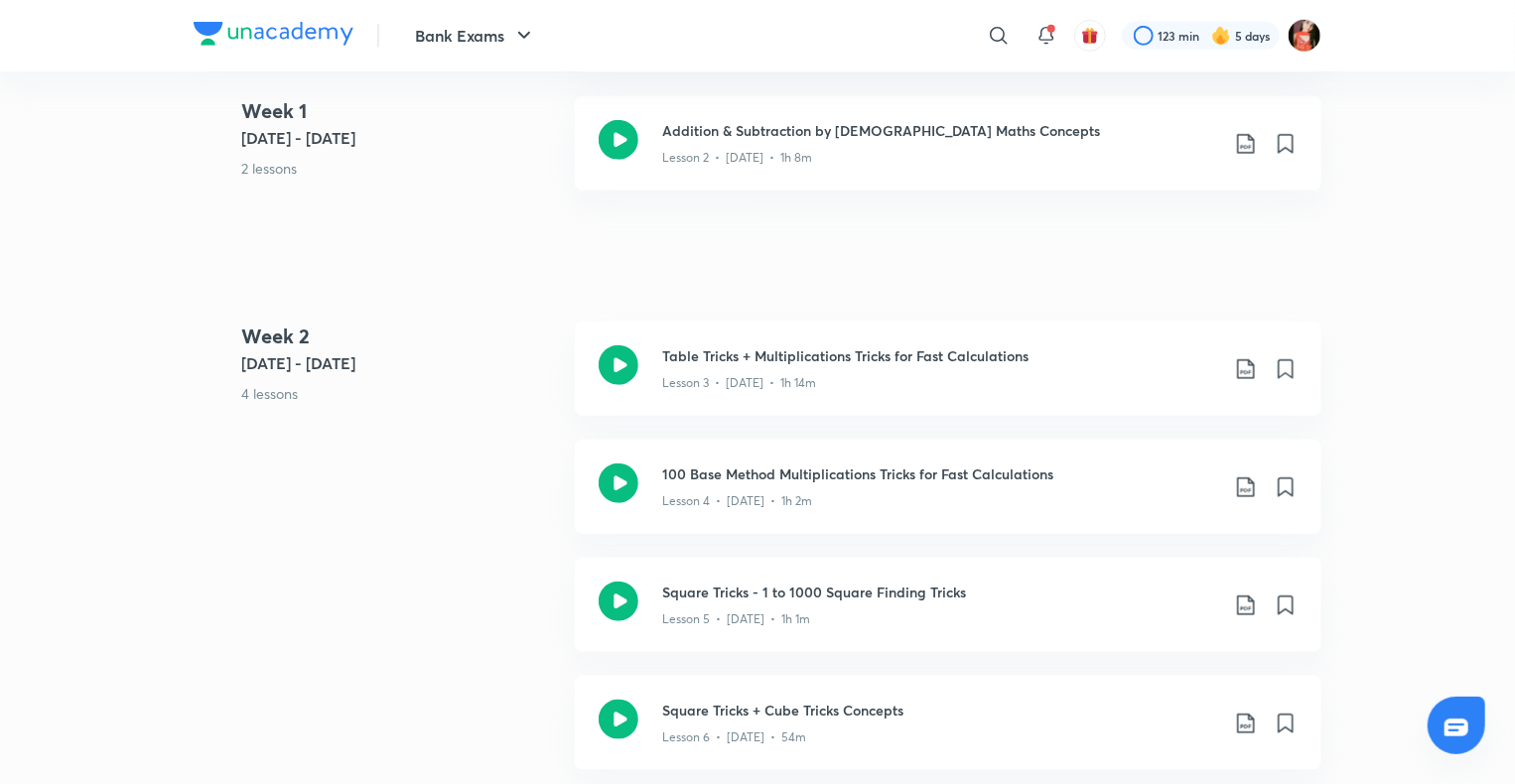 scroll, scrollTop: 0, scrollLeft: 0, axis: both 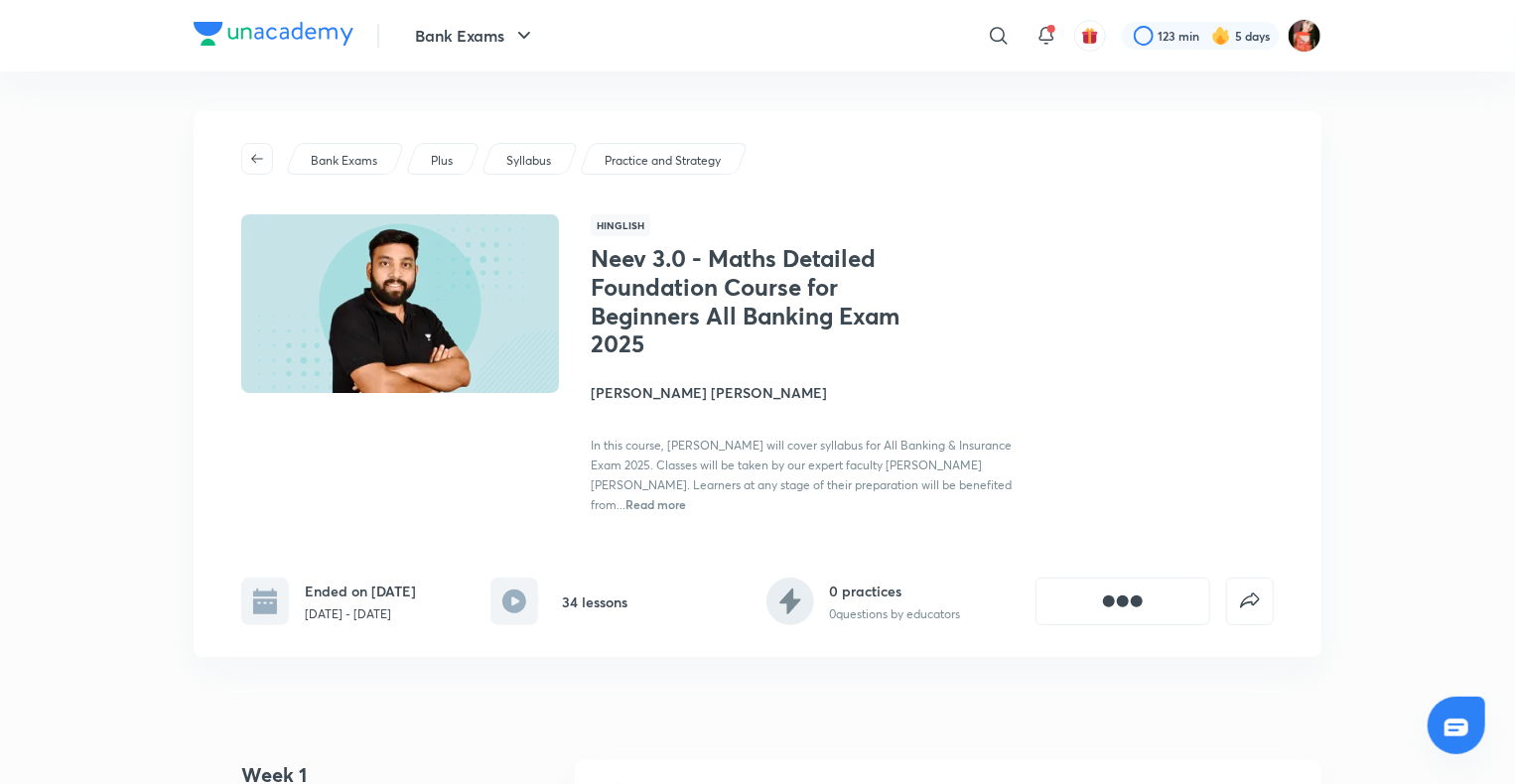 click on "Bank Exams Plus Syllabus Practice and Strategy Hinglish Neev 3.0 - Maths Detailed Foundation Course for Beginners All Banking Exam 2025 [PERSON_NAME] [PERSON_NAME] In this course, Arun Sir will cover syllabus for All Banking & Insurance Exam 2025. Classes will be taken by our expert faculty [PERSON_NAME] [PERSON_NAME]. Learners at any stage of their preparation will be benefited from...  Read more Ended on Mar [DATE] - [DATE] 34 lessons 0 practices 0  questions by educators" at bounding box center [758, 384] 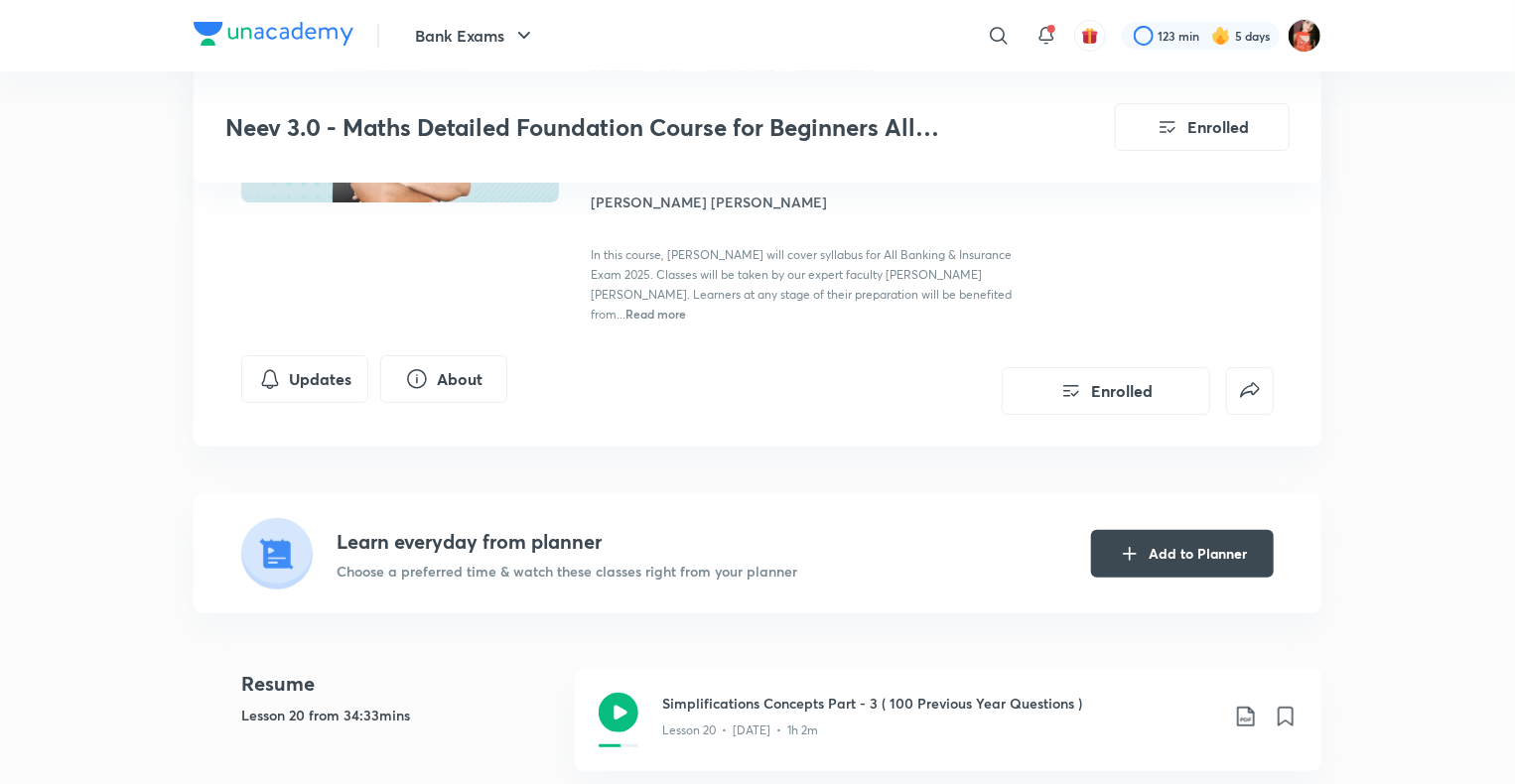 scroll, scrollTop: 0, scrollLeft: 0, axis: both 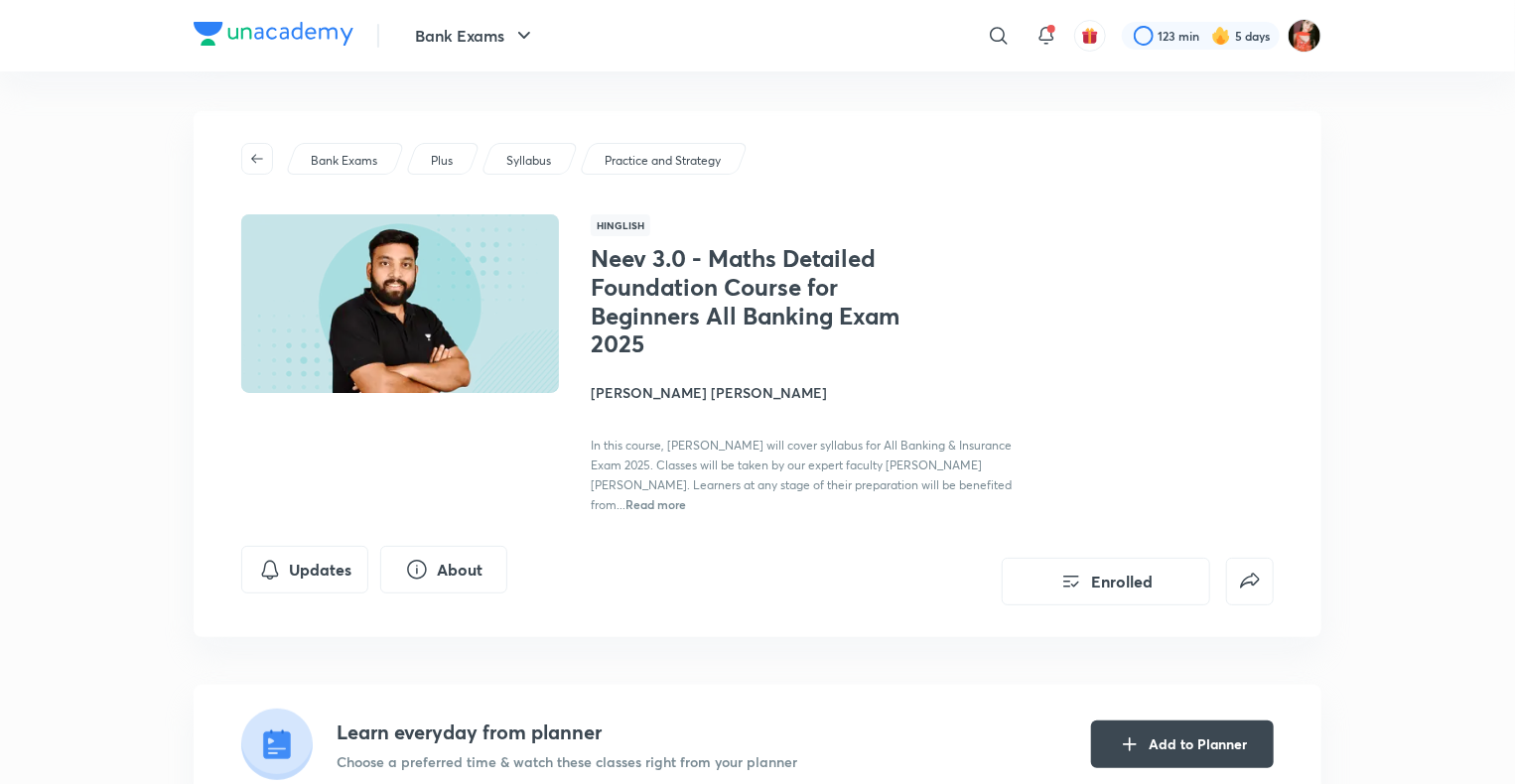 click on "[PERSON_NAME] [PERSON_NAME]" at bounding box center (813, 392) 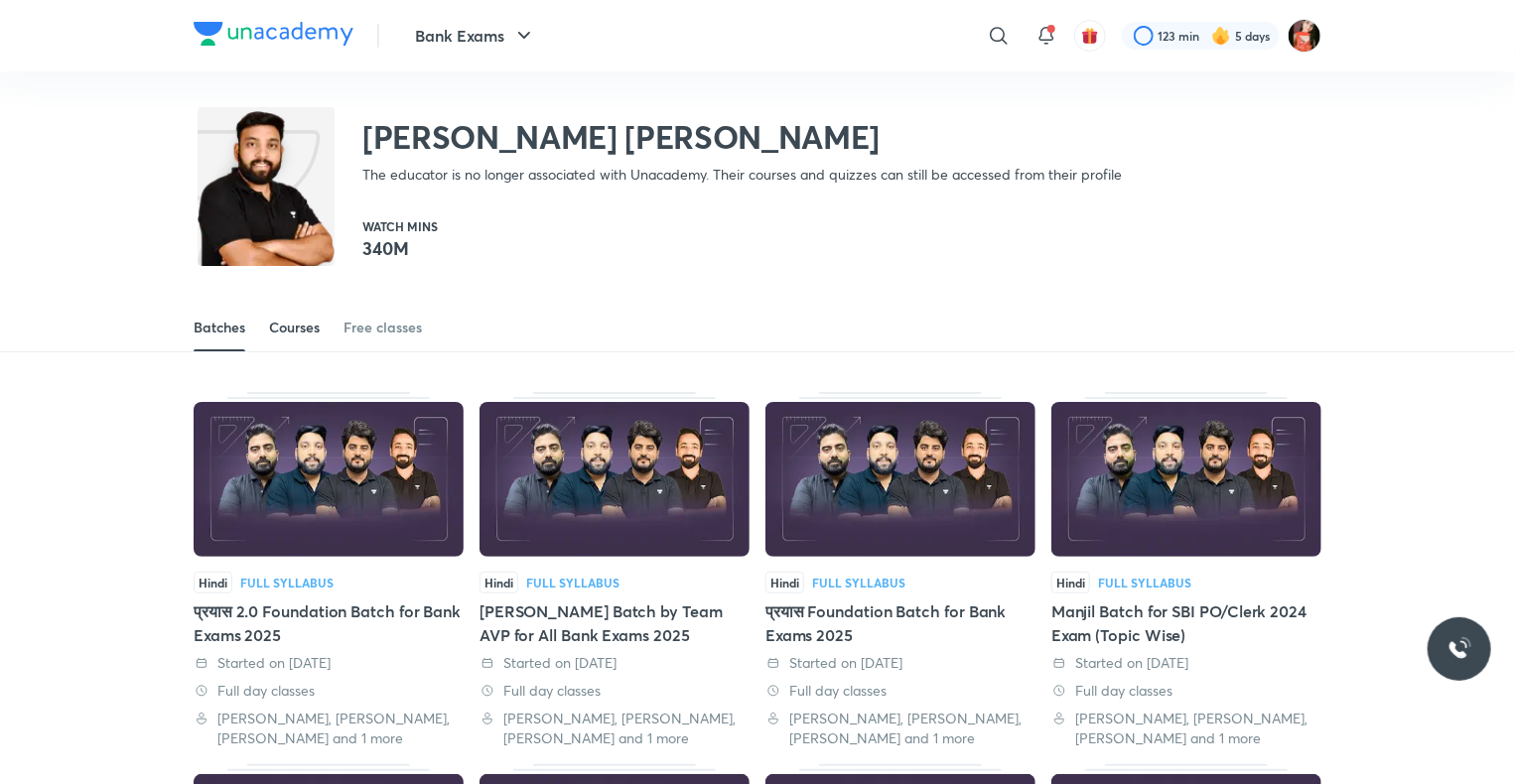 click on "Courses" at bounding box center (294, 327) 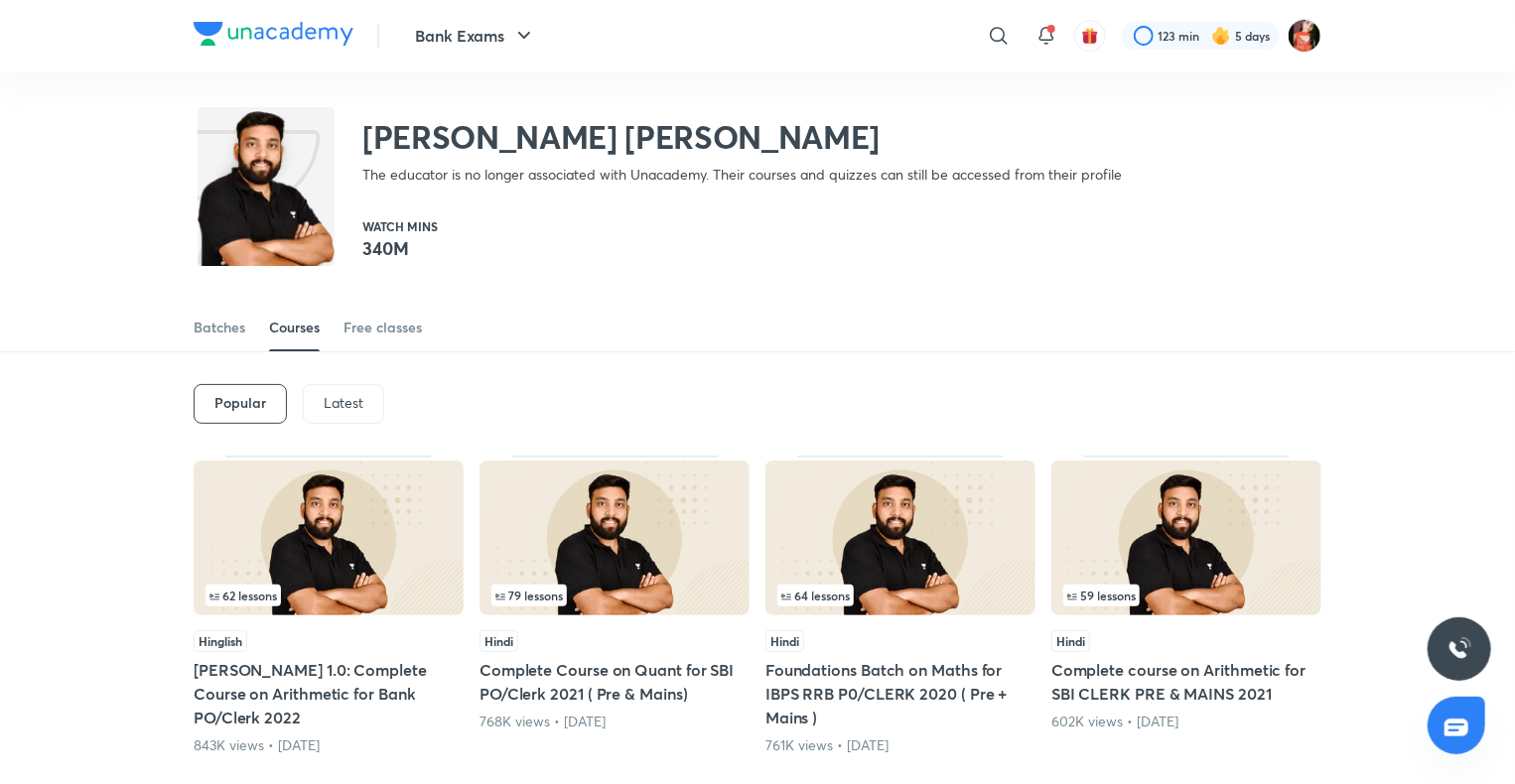 click on "Latest" at bounding box center [344, 403] 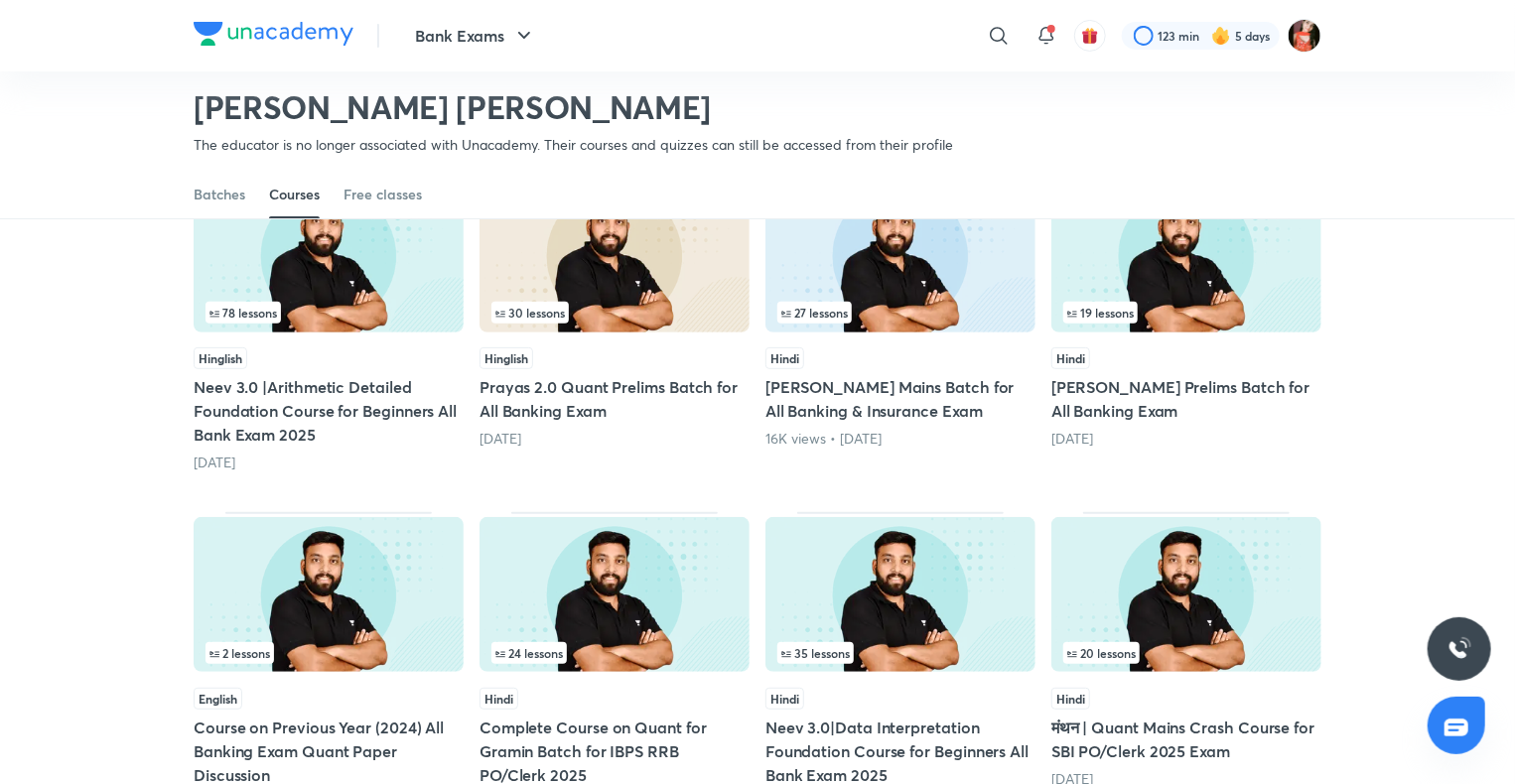 scroll, scrollTop: 323, scrollLeft: 0, axis: vertical 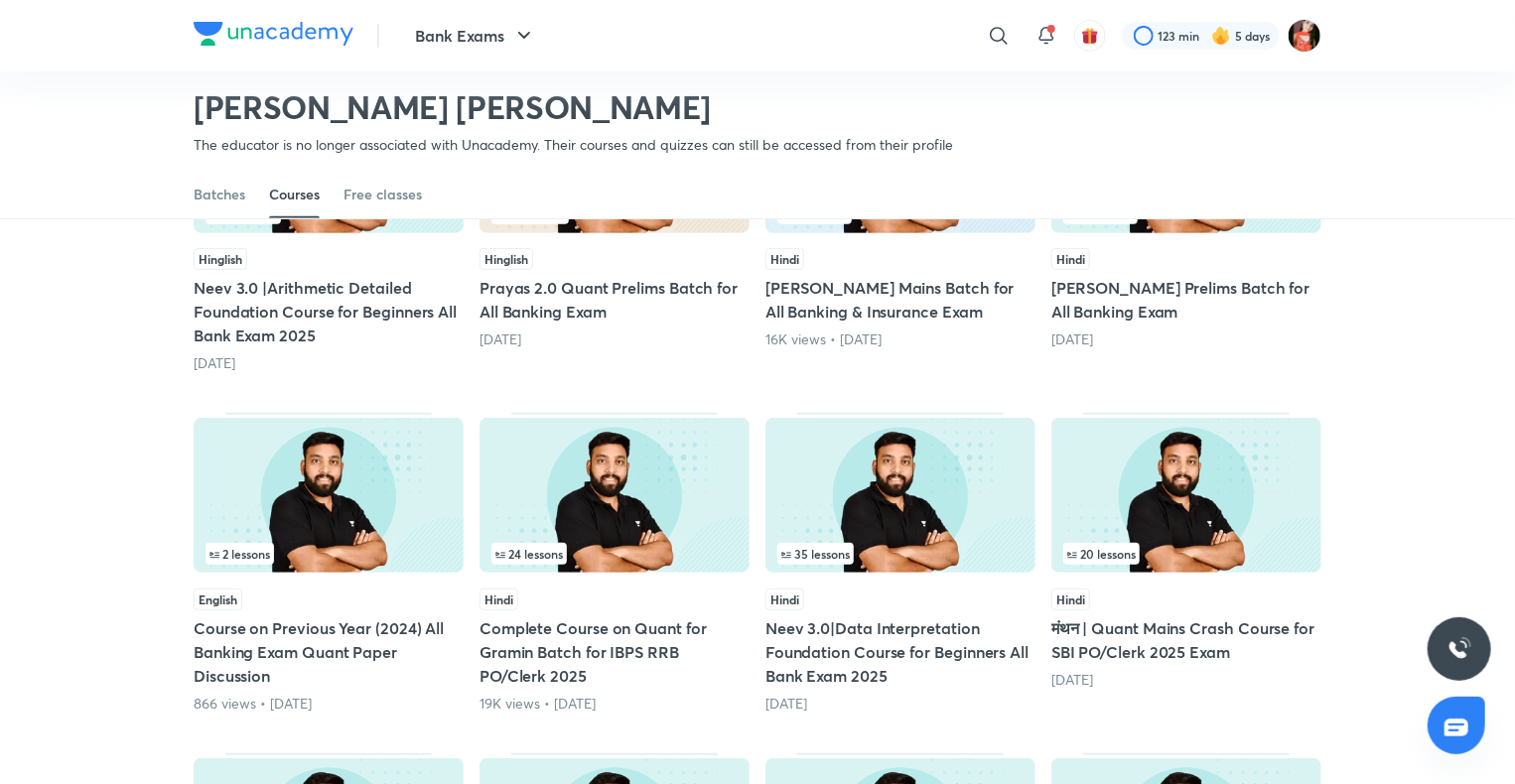 click at bounding box center [900, 495] 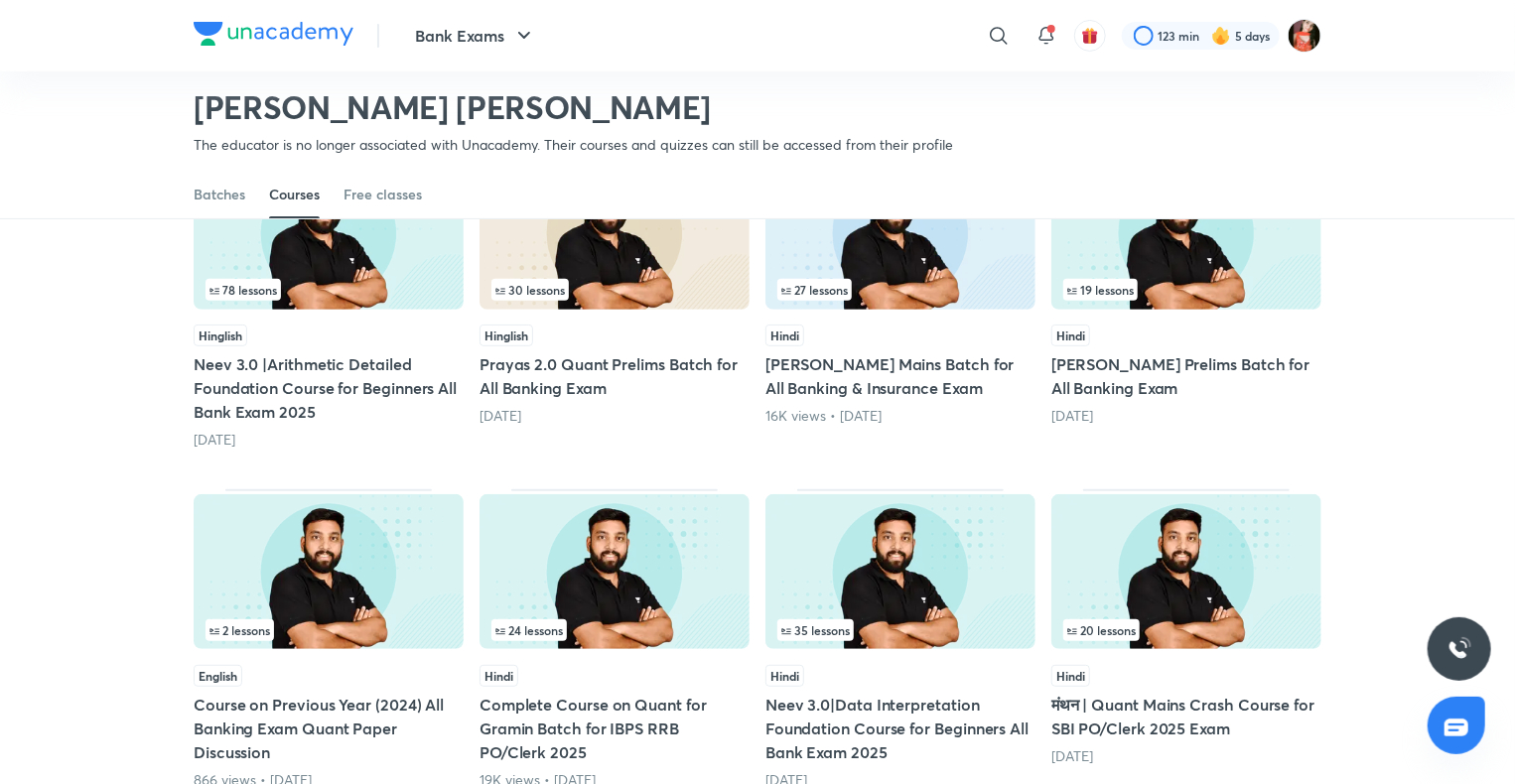 scroll, scrollTop: 124, scrollLeft: 0, axis: vertical 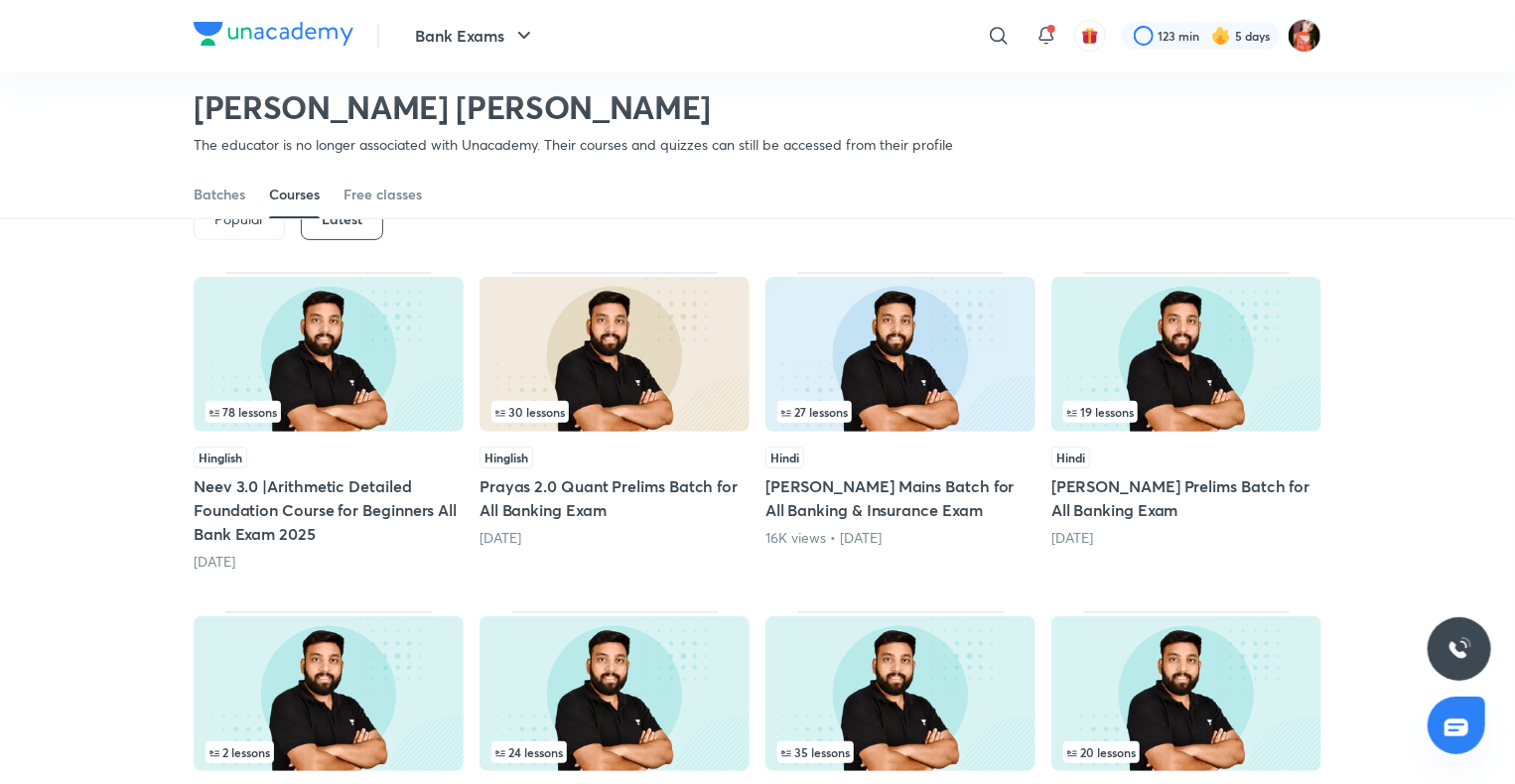 click on "Neev 3.0 |Arithmetic Detailed Foundation Course for Beginners All Bank Exam 2025" at bounding box center (329, 510) 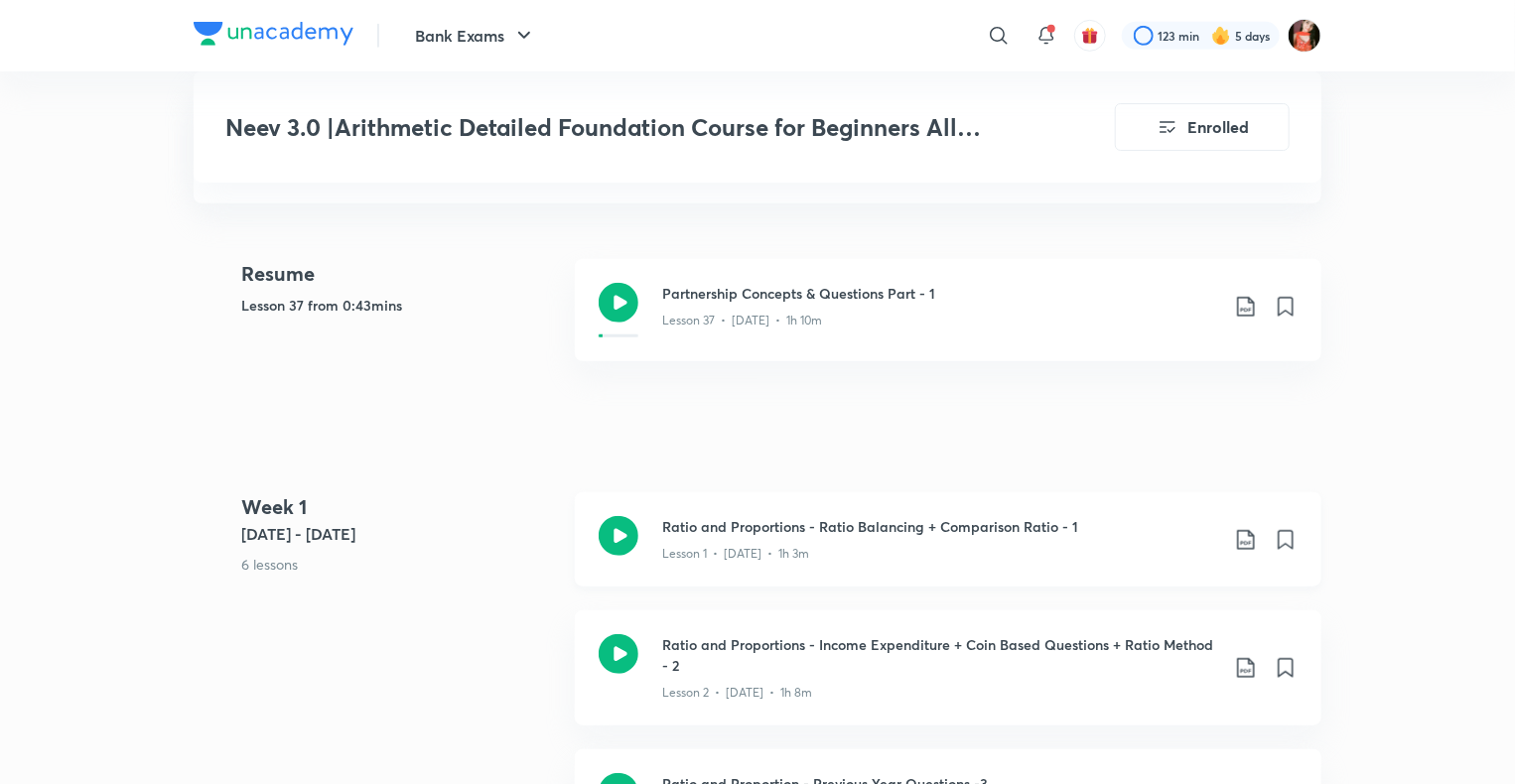 scroll, scrollTop: 695, scrollLeft: 0, axis: vertical 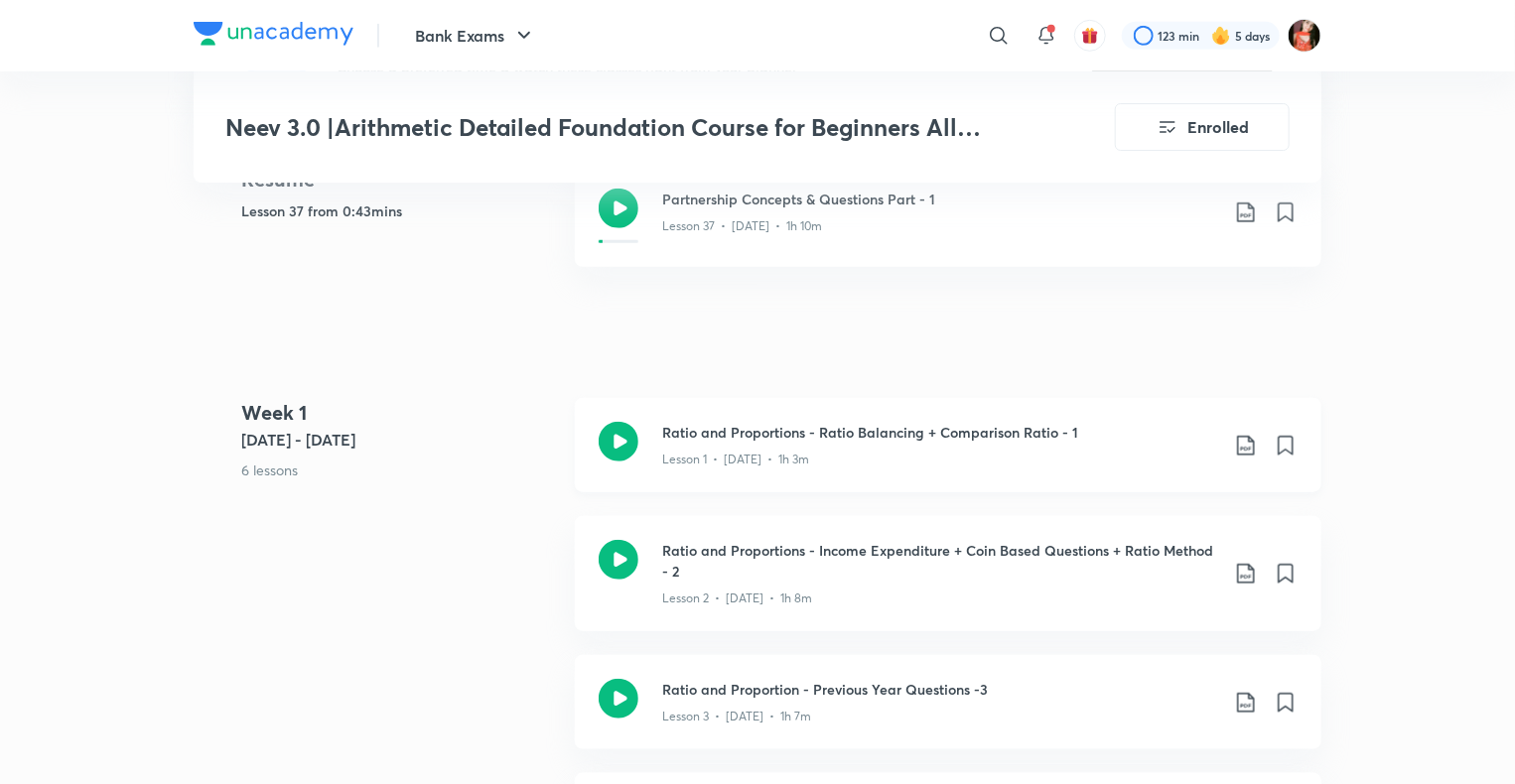 click 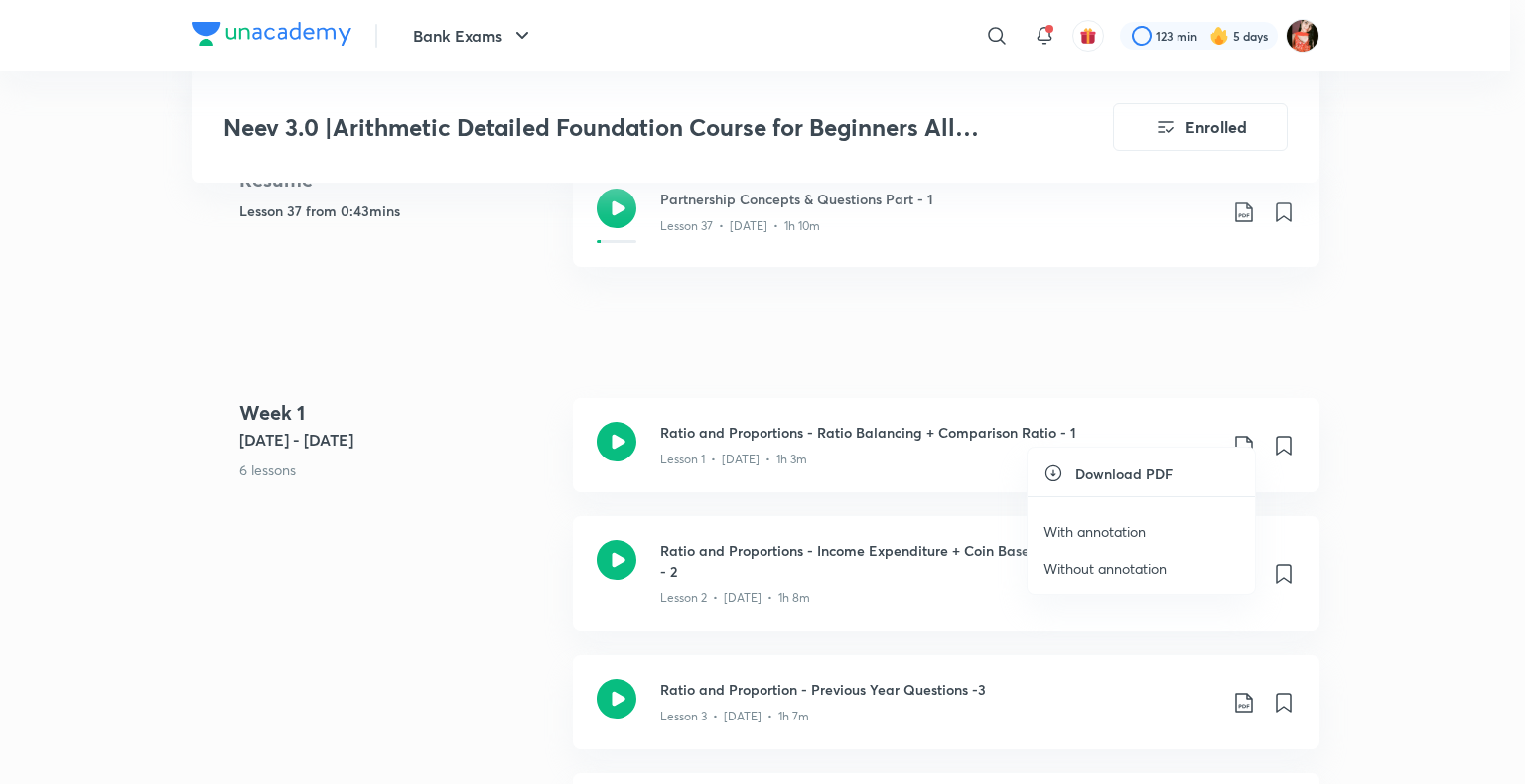 click on "Without annotation" at bounding box center [1105, 568] 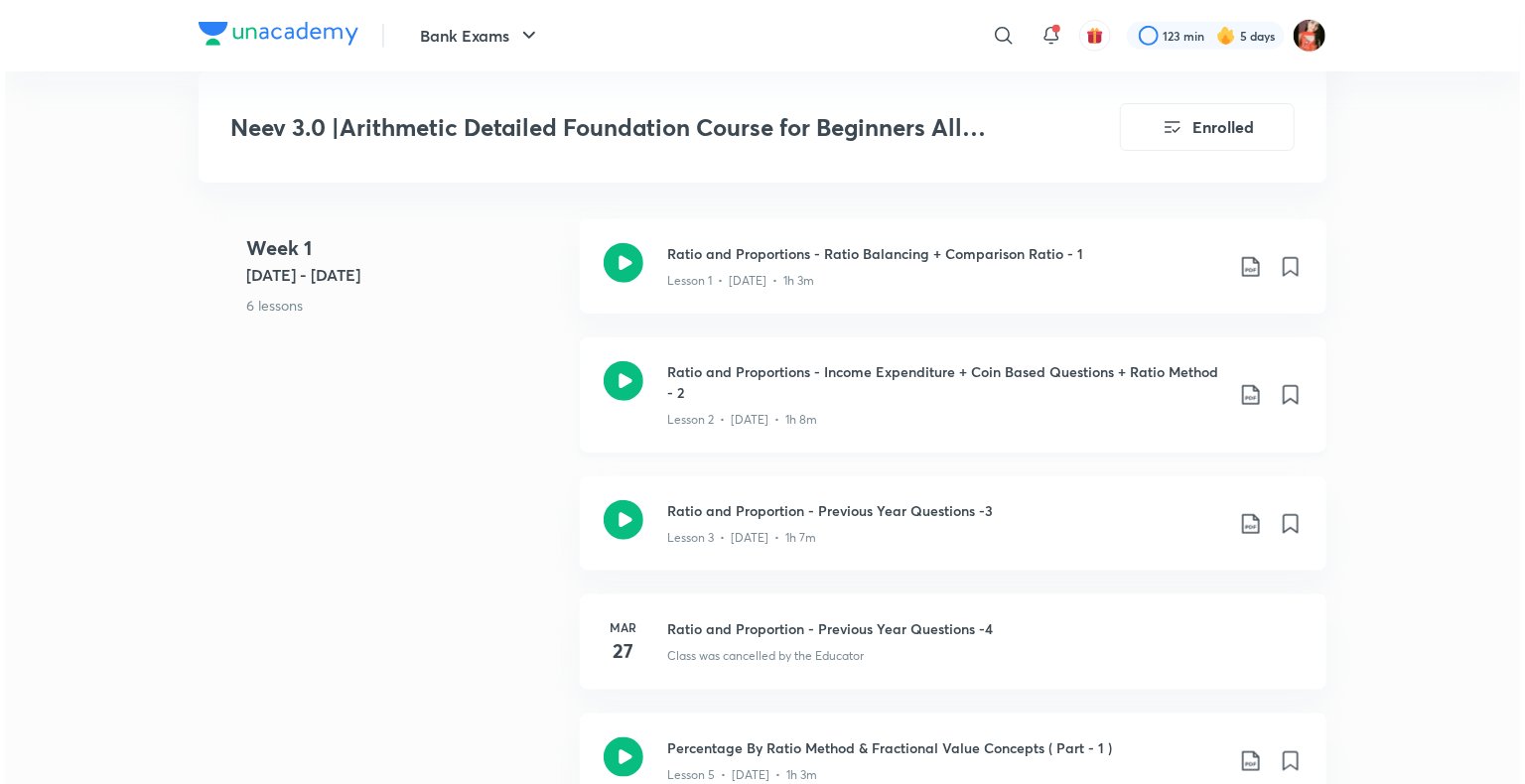 scroll, scrollTop: 992, scrollLeft: 0, axis: vertical 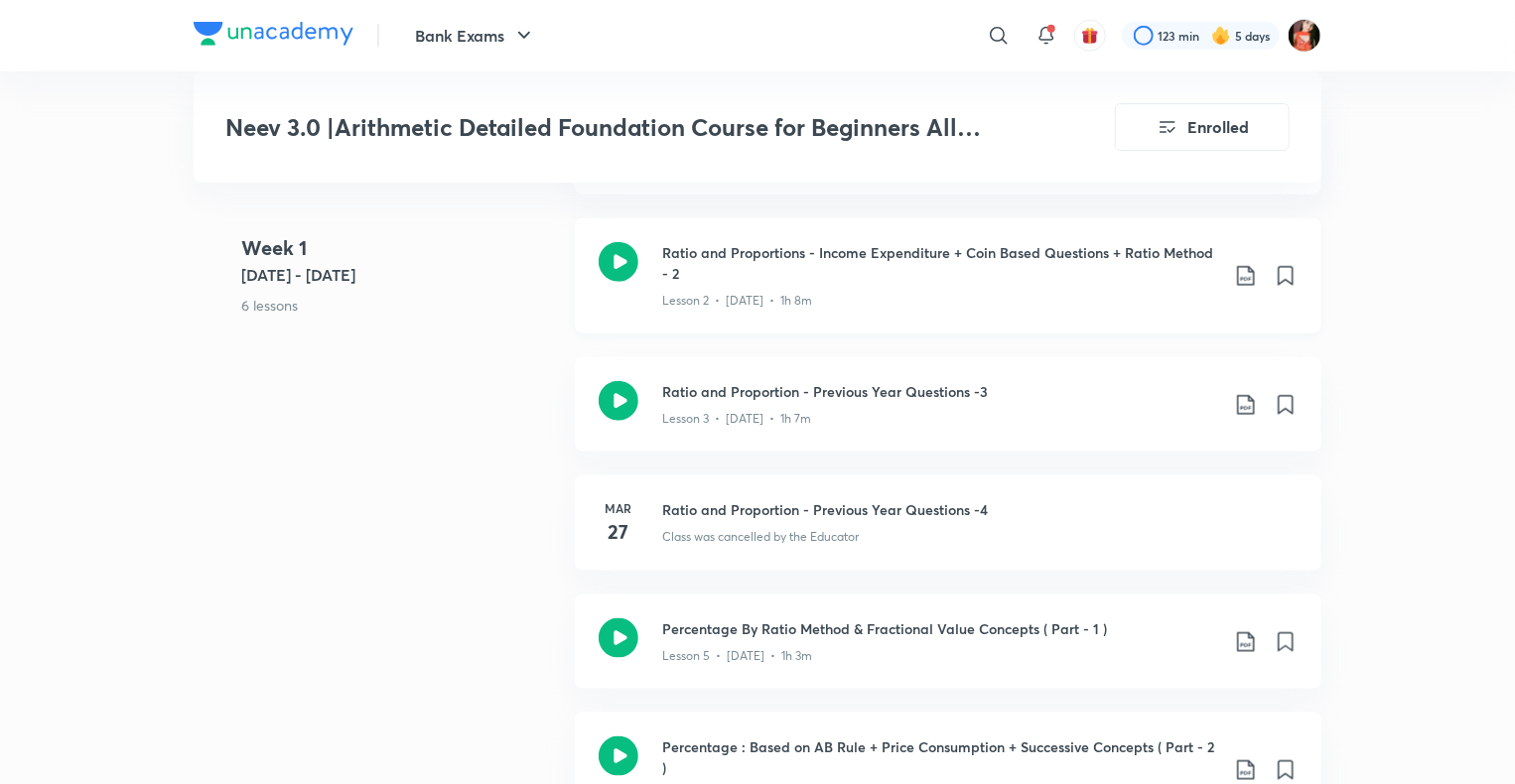click 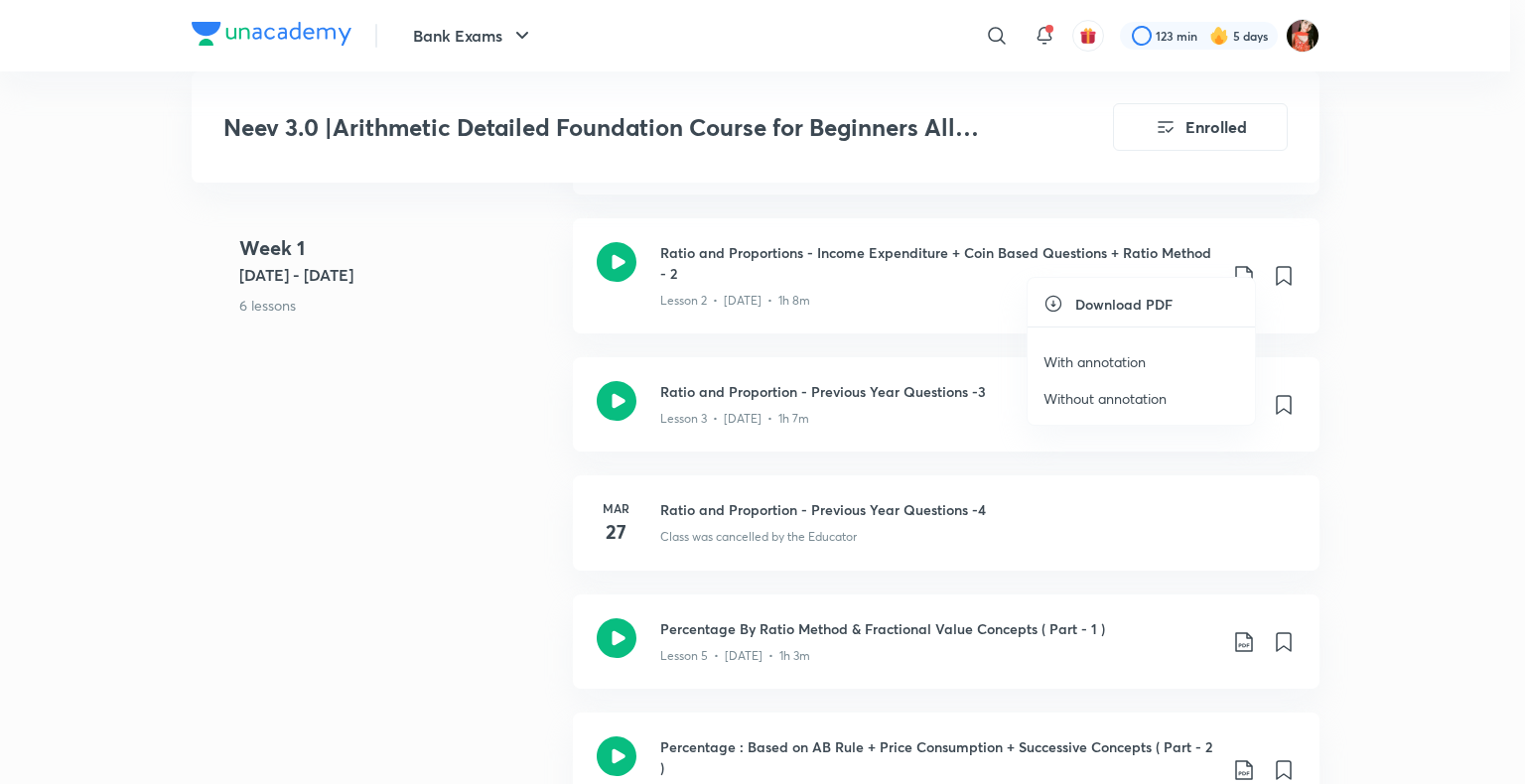 click on "Without annotation" at bounding box center (1105, 398) 